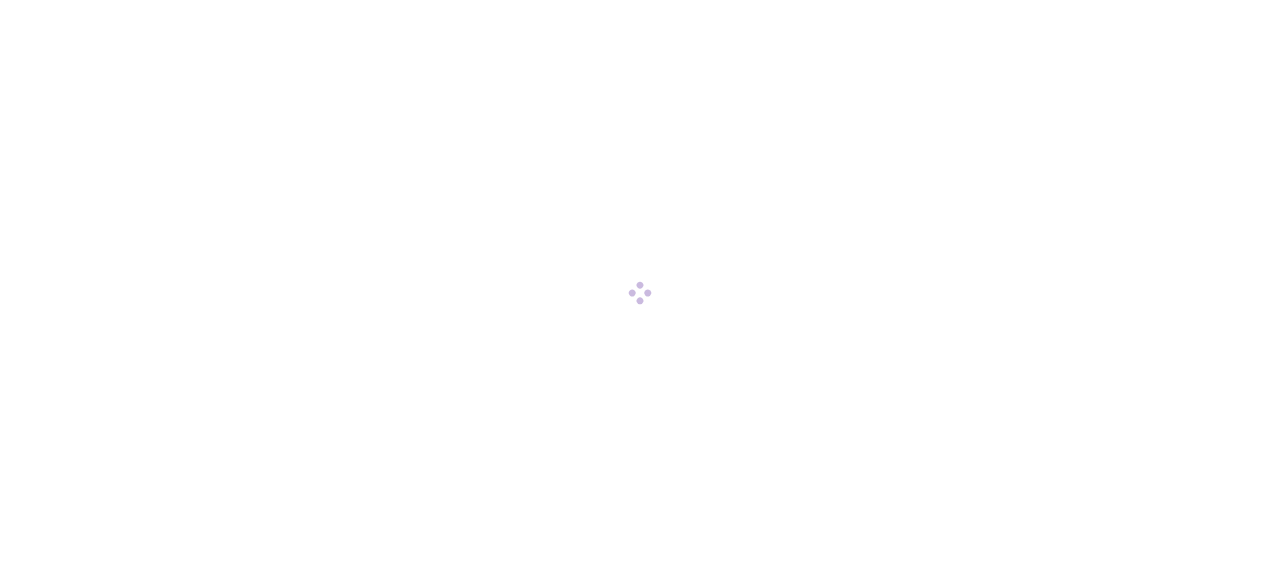 scroll, scrollTop: 0, scrollLeft: 0, axis: both 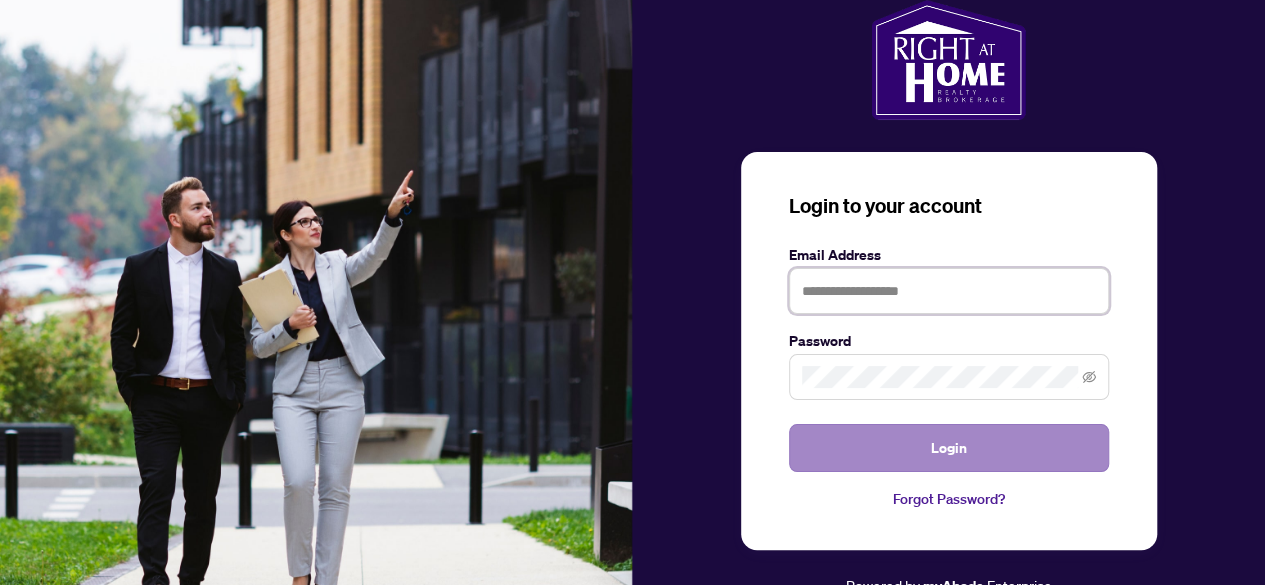 type on "**********" 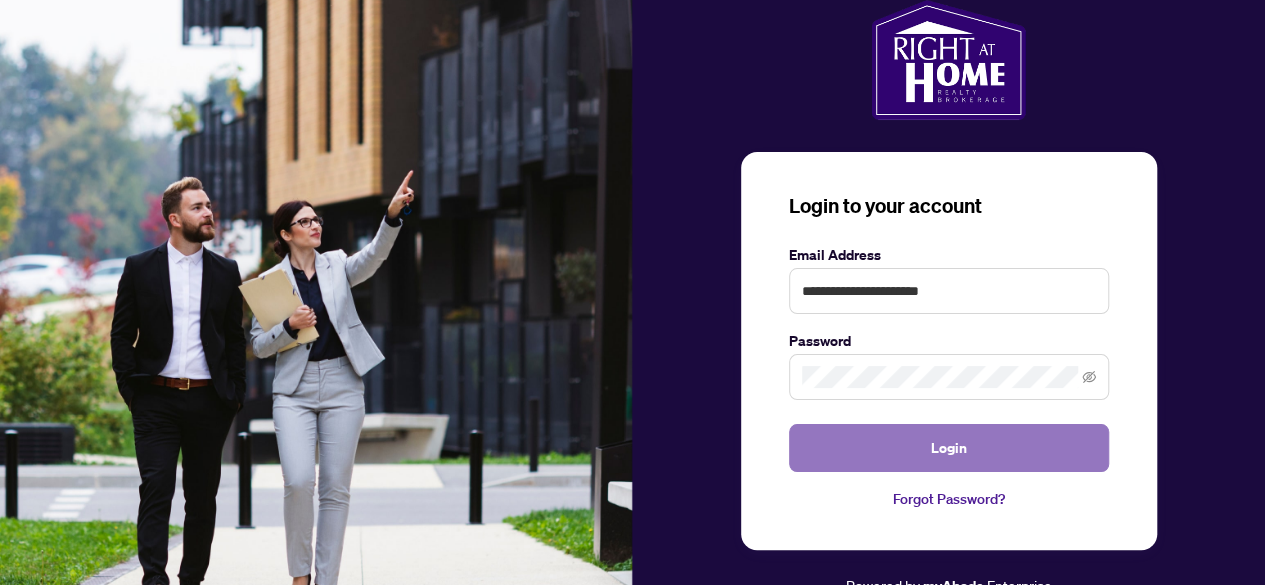 click on "Login" at bounding box center (949, 448) 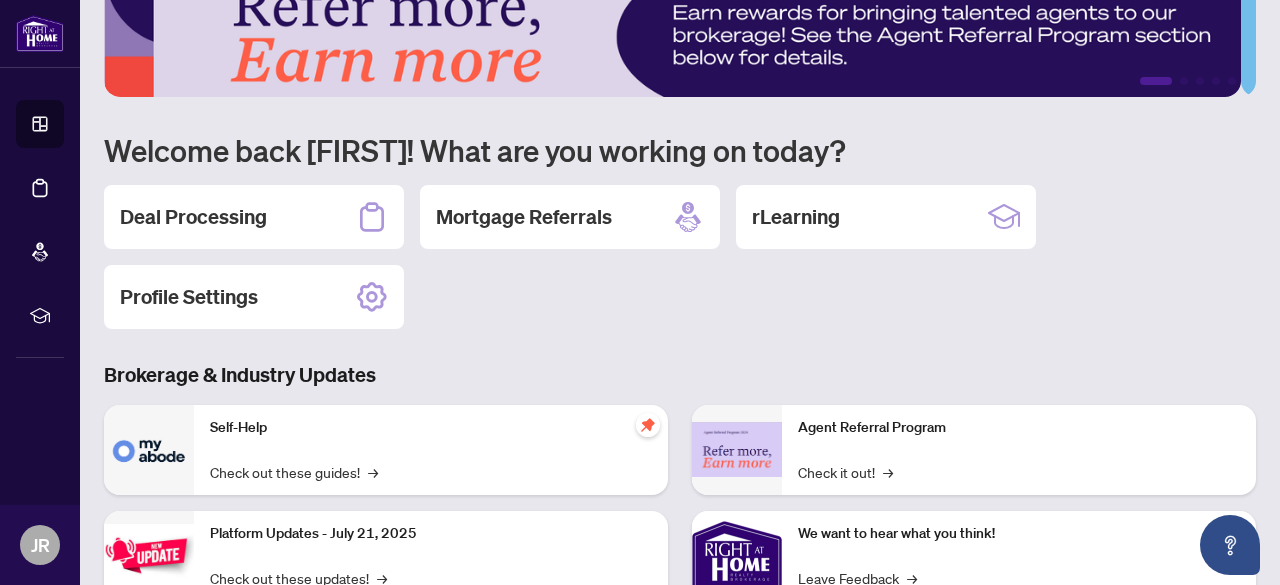scroll, scrollTop: 46, scrollLeft: 0, axis: vertical 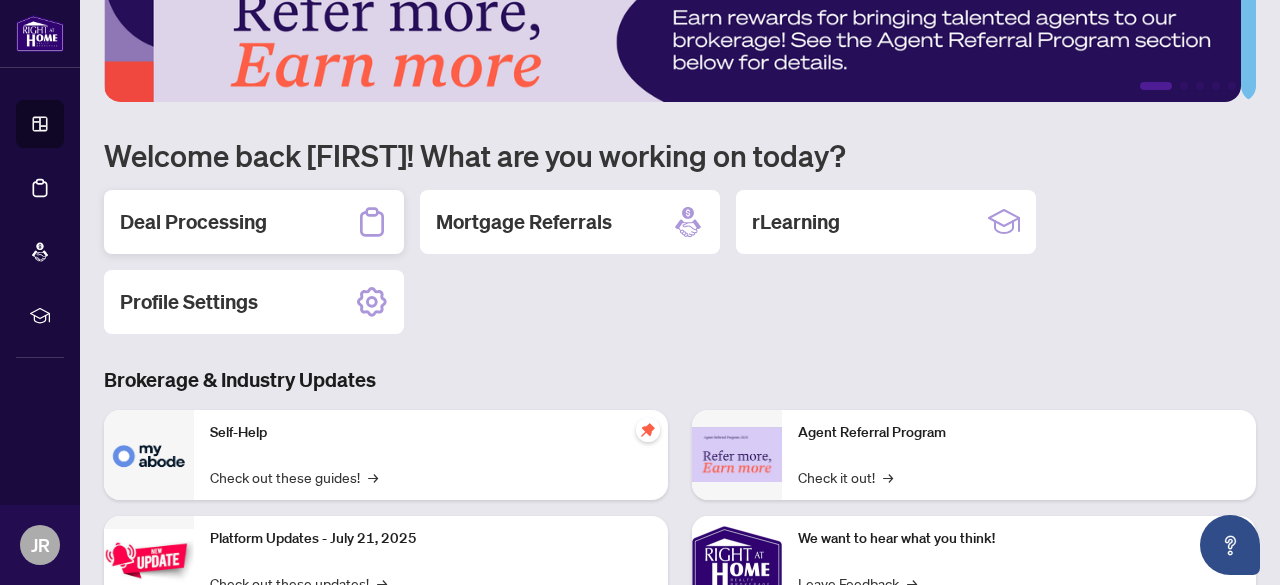 click on "Deal Processing" at bounding box center [193, 222] 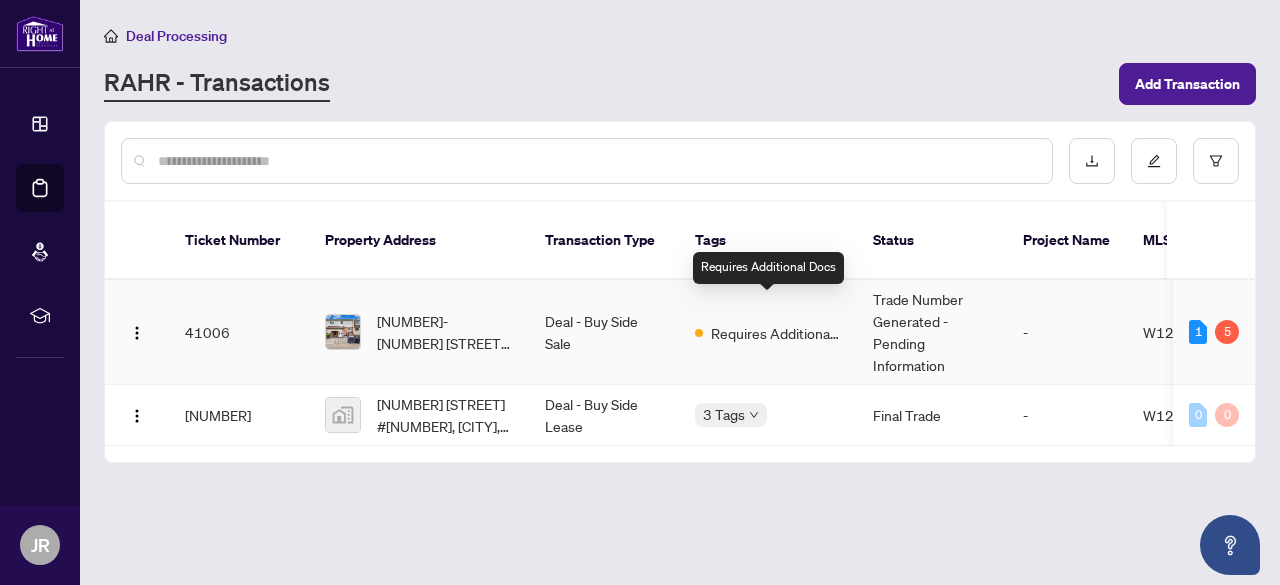 click on "Requires Additional Docs" at bounding box center [776, 333] 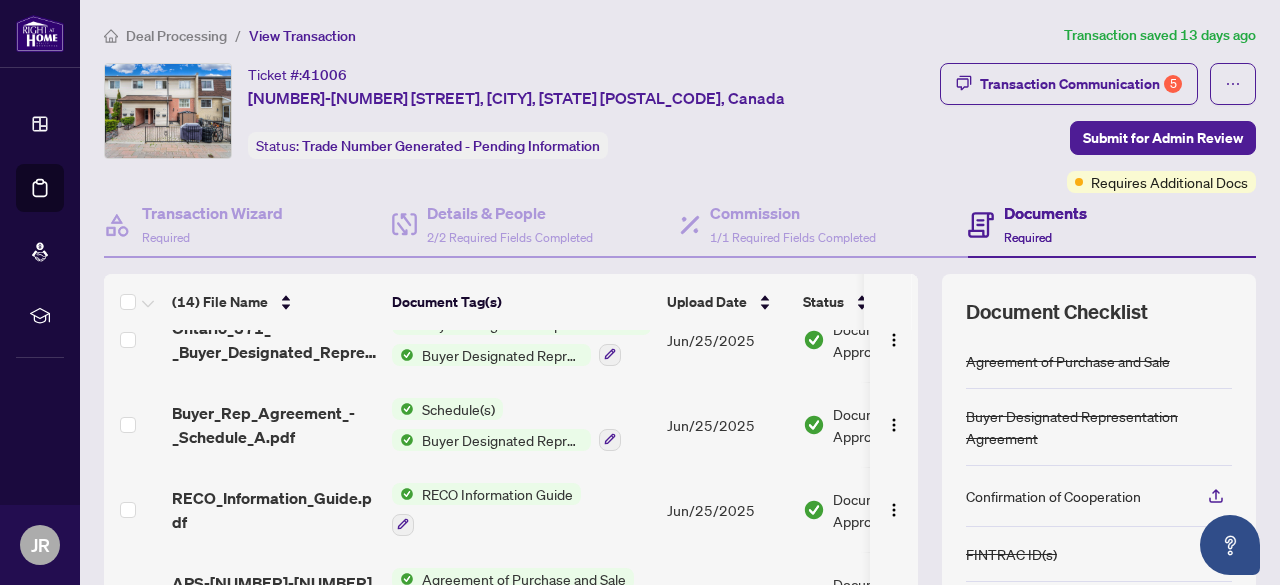 scroll, scrollTop: 885, scrollLeft: 0, axis: vertical 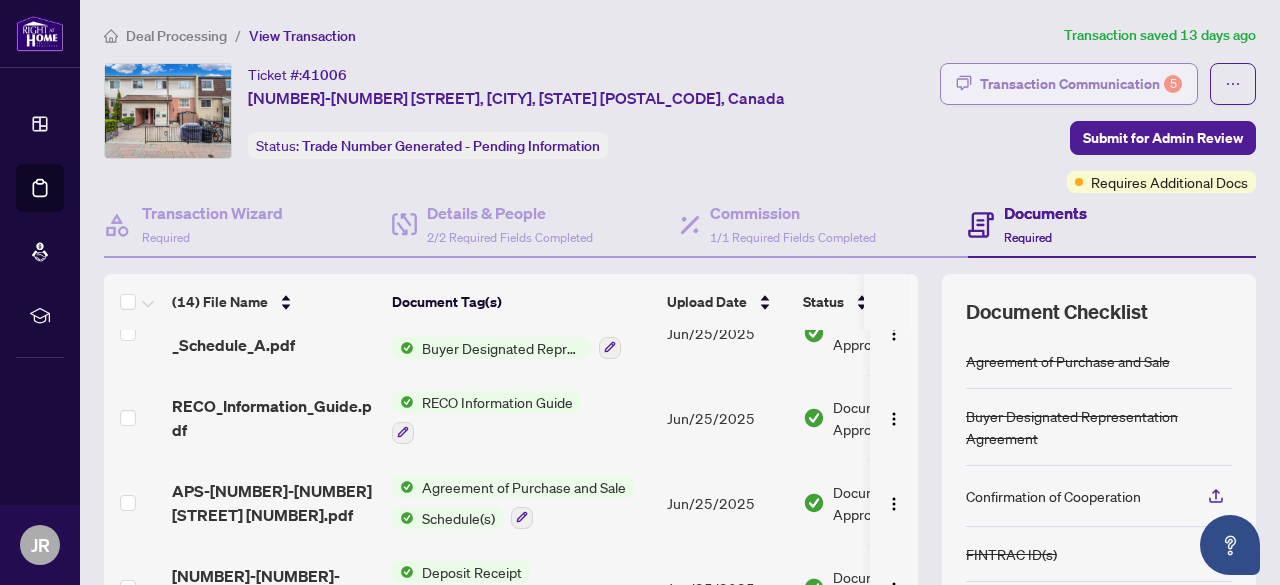 click on "Transaction Communication 5" at bounding box center [1081, 84] 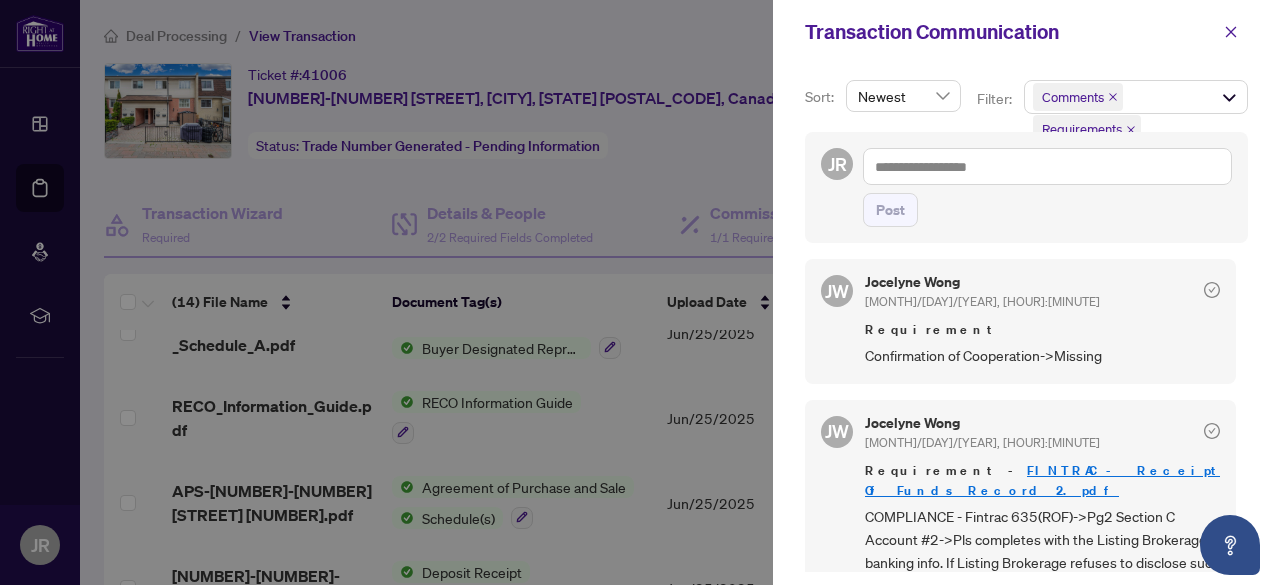 scroll, scrollTop: 519, scrollLeft: 0, axis: vertical 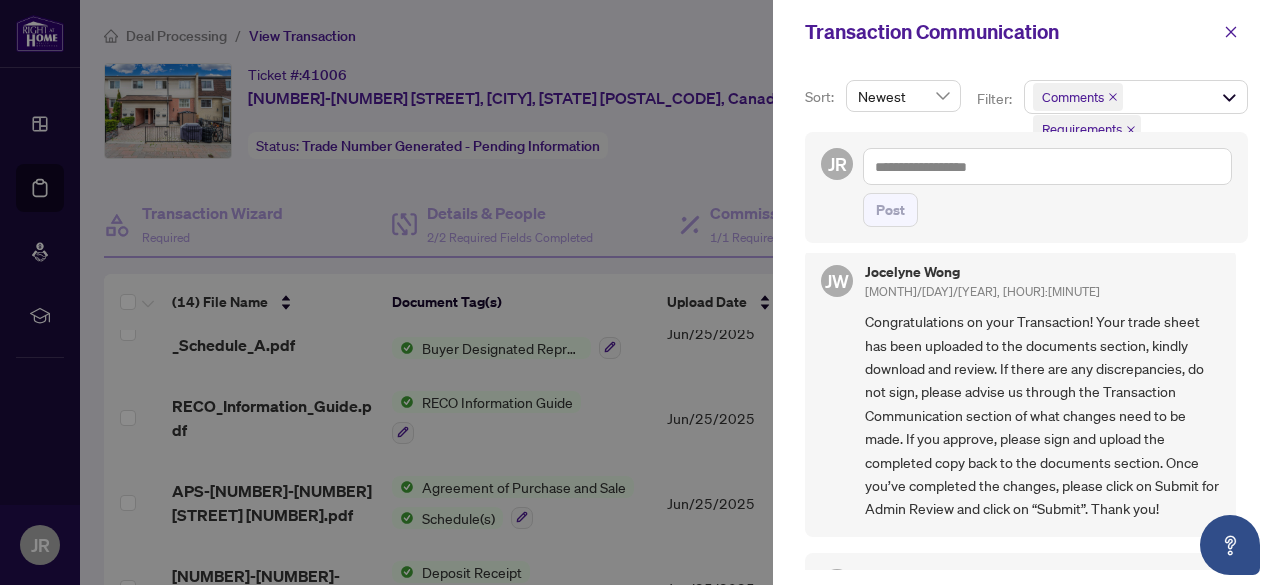 click at bounding box center (640, 292) 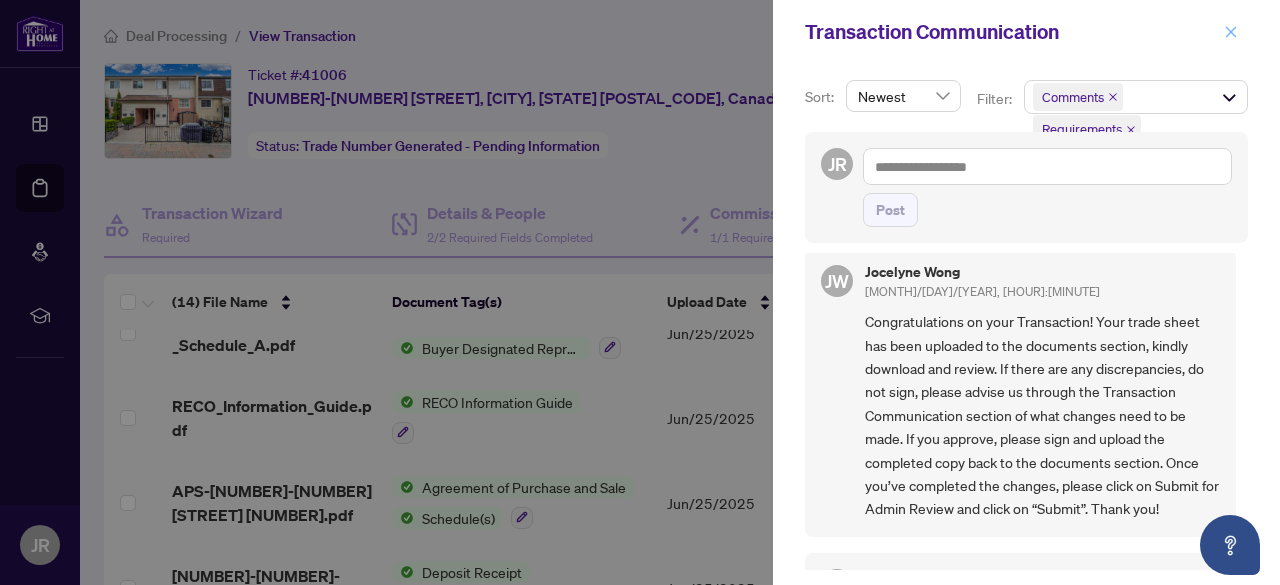click 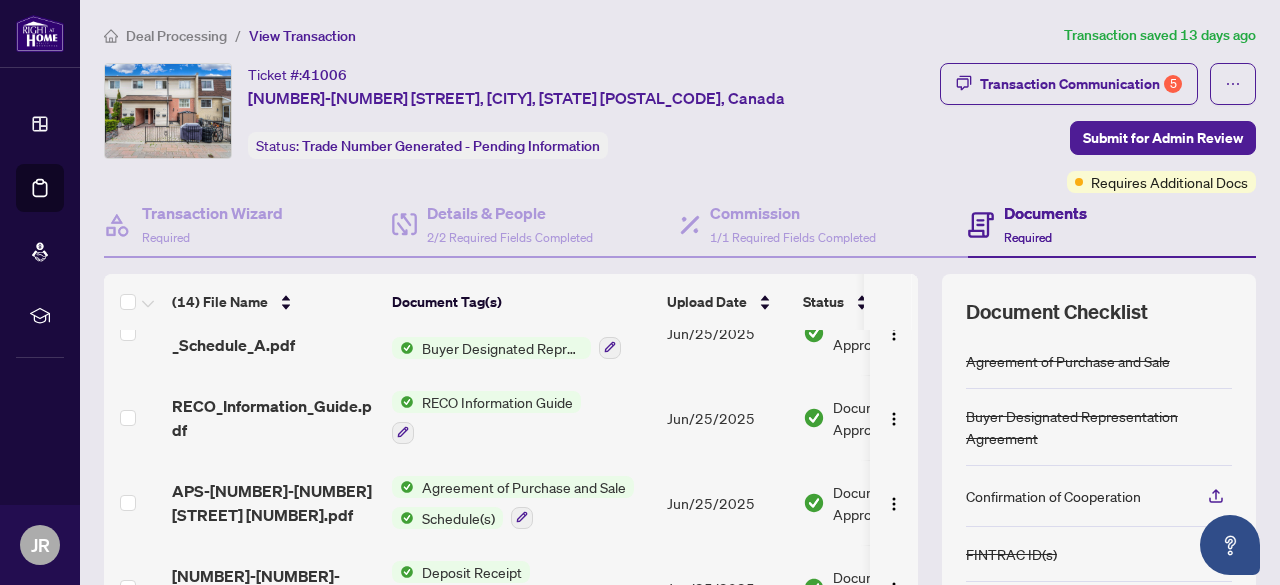 scroll, scrollTop: 166, scrollLeft: 0, axis: vertical 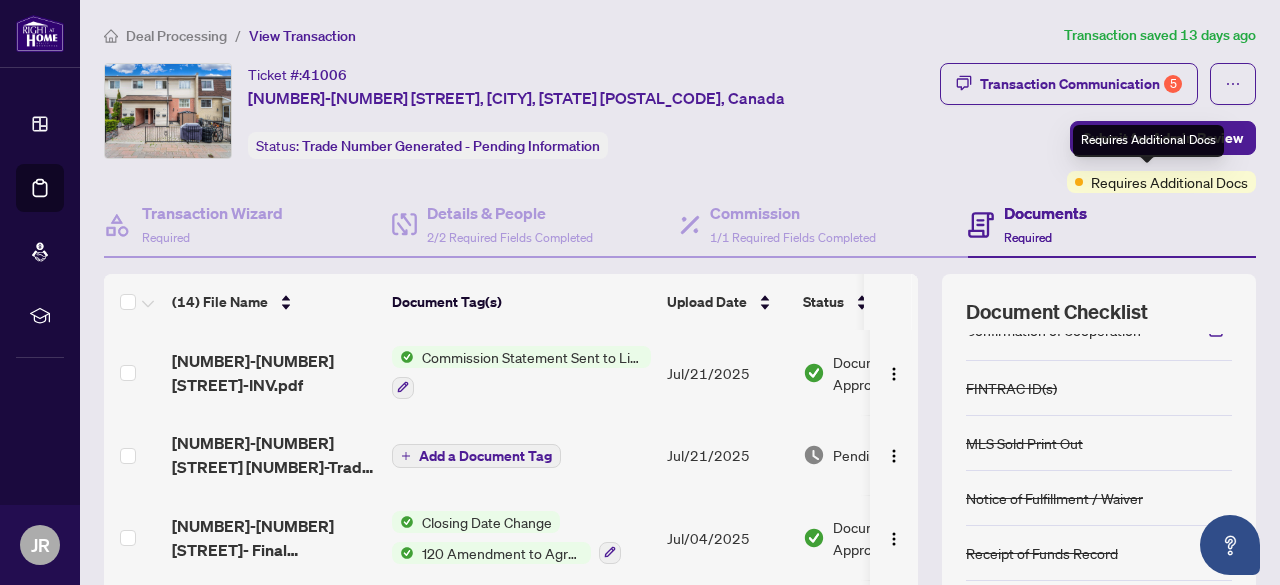 click on "Requires Additional Docs" at bounding box center (1169, 182) 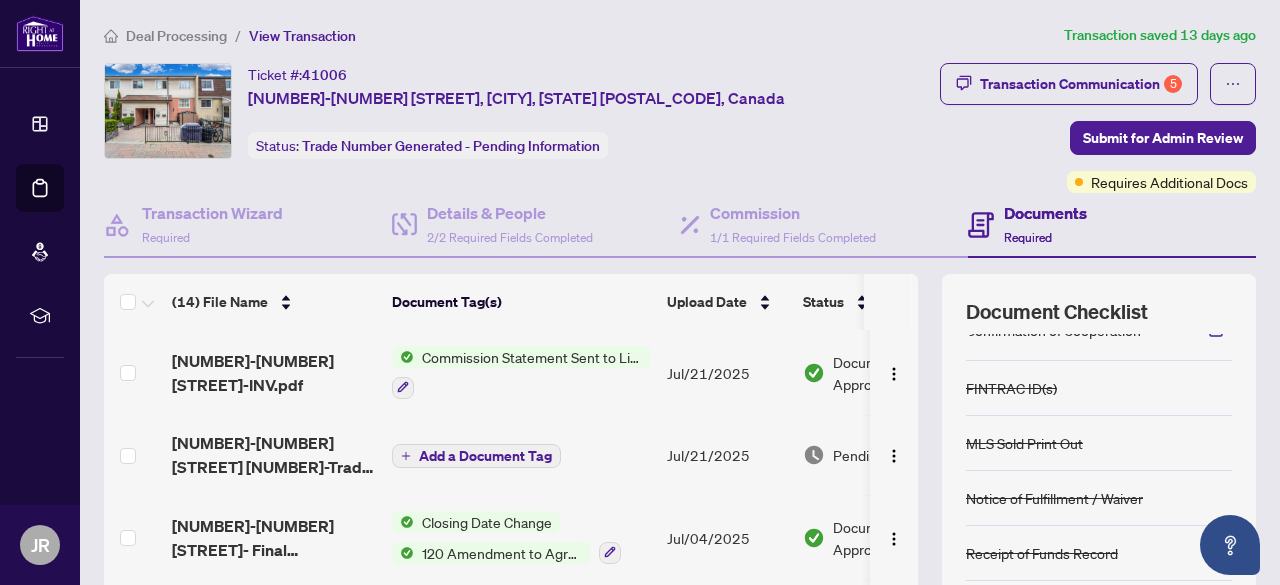 click on "Documents" at bounding box center (1045, 213) 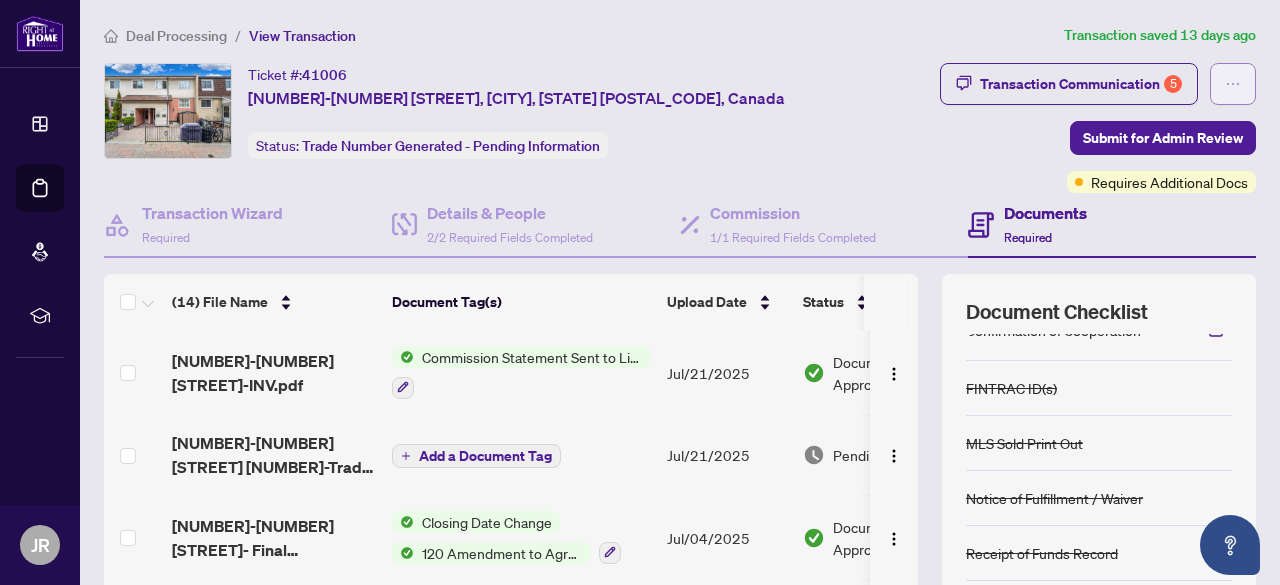 click 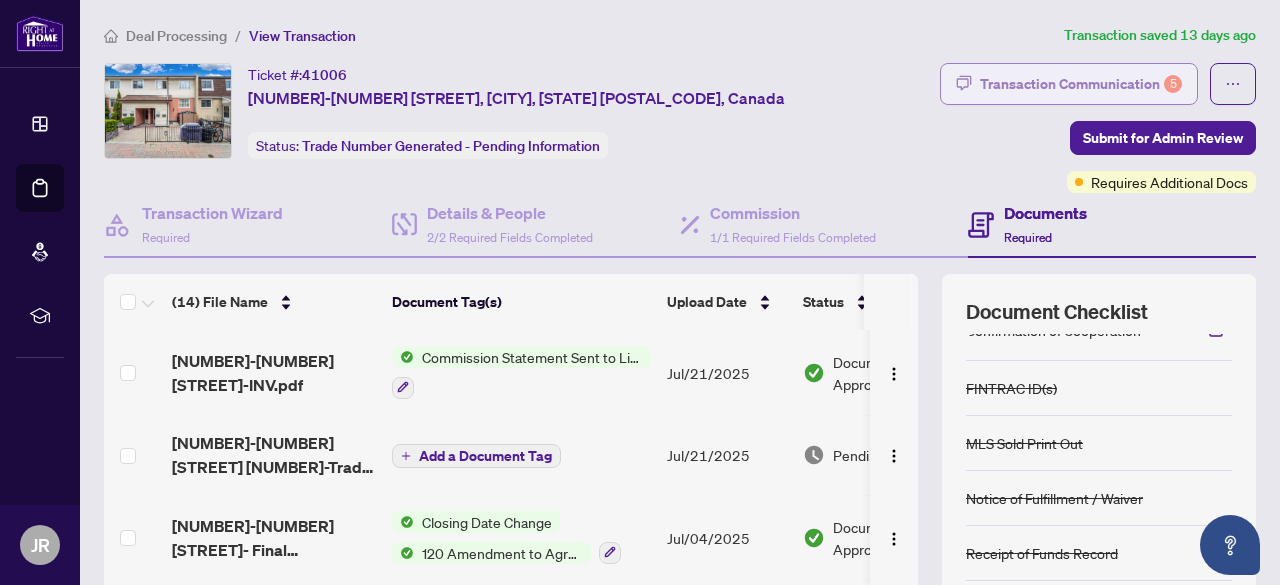 click on "Transaction Communication 5" at bounding box center [1081, 84] 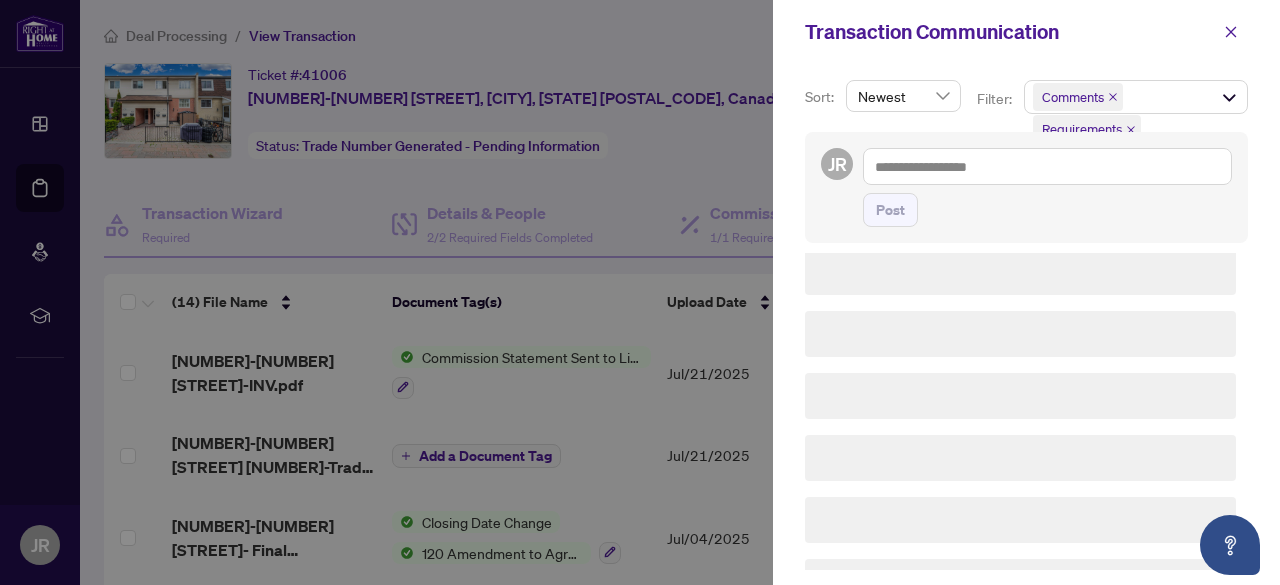 scroll, scrollTop: 0, scrollLeft: 0, axis: both 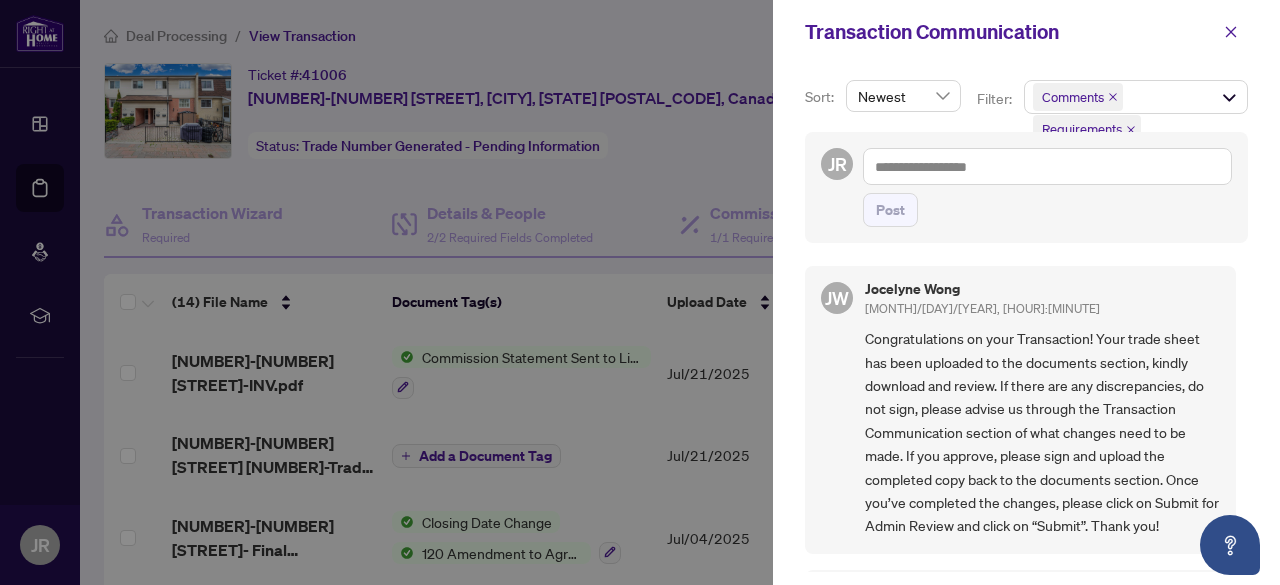 click at bounding box center (640, 292) 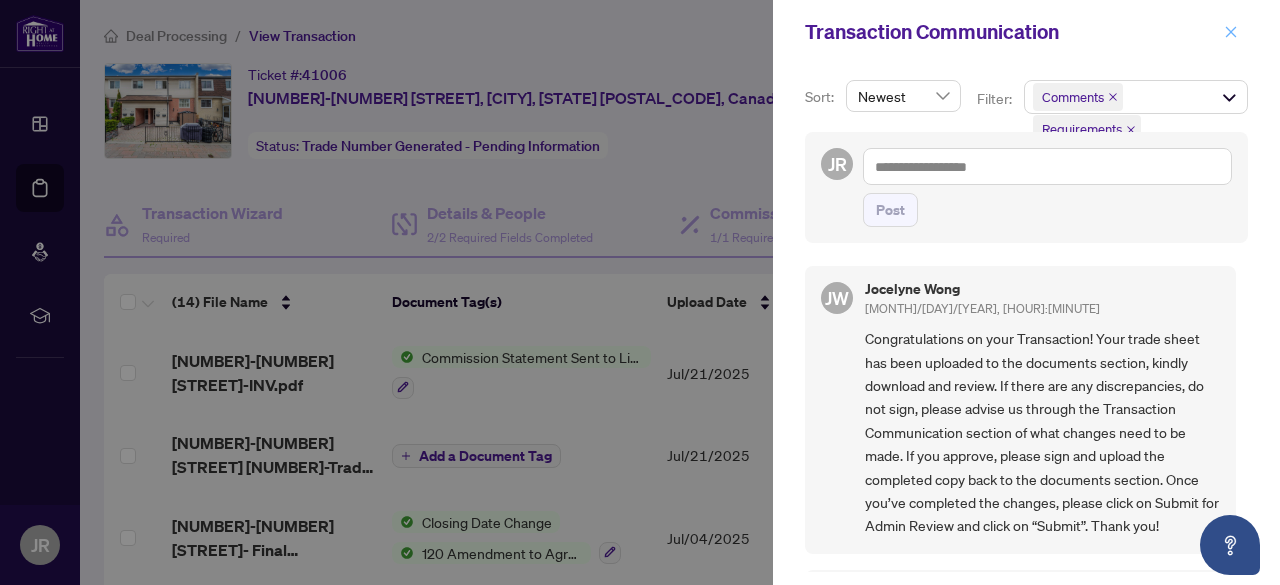 click at bounding box center (1231, 32) 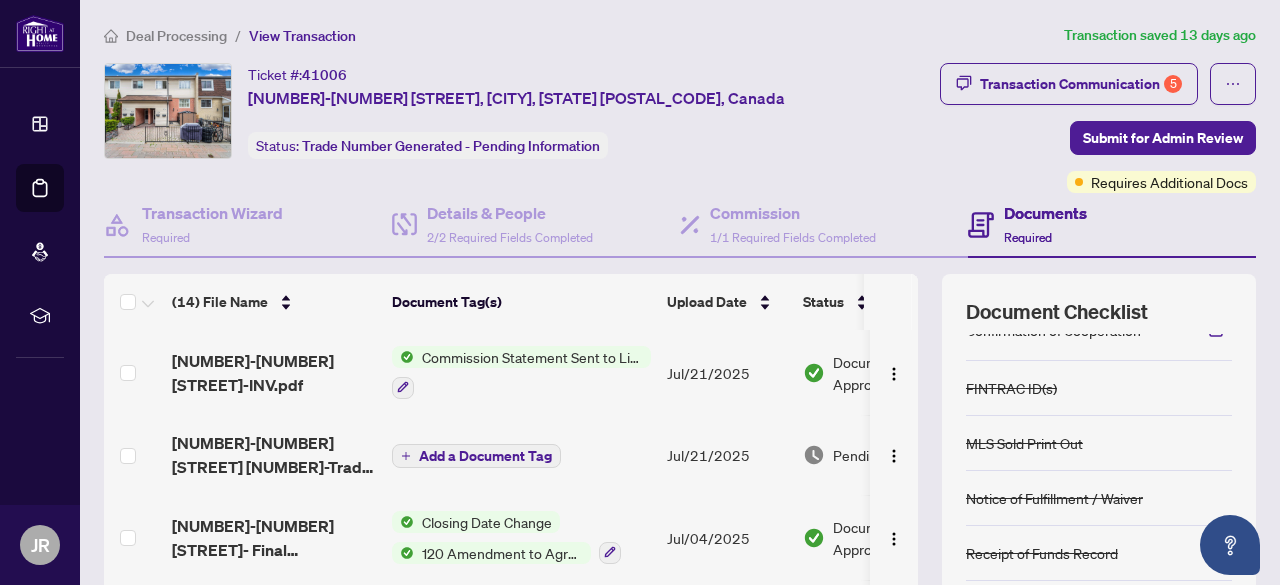 click on "Documents" at bounding box center (1045, 213) 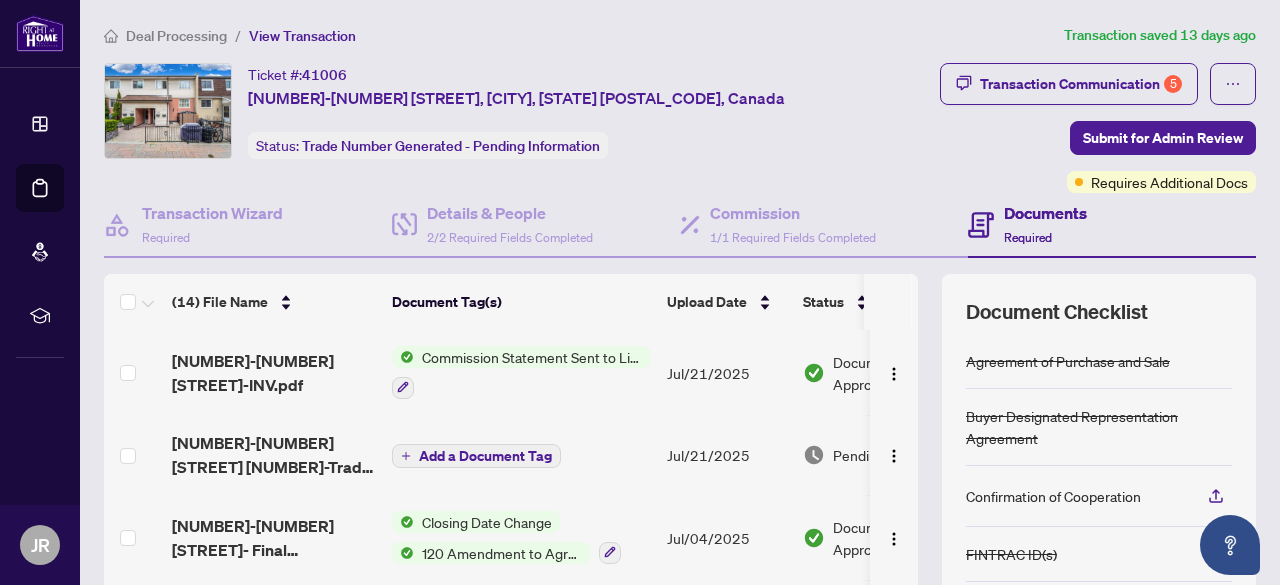 scroll, scrollTop: 166, scrollLeft: 0, axis: vertical 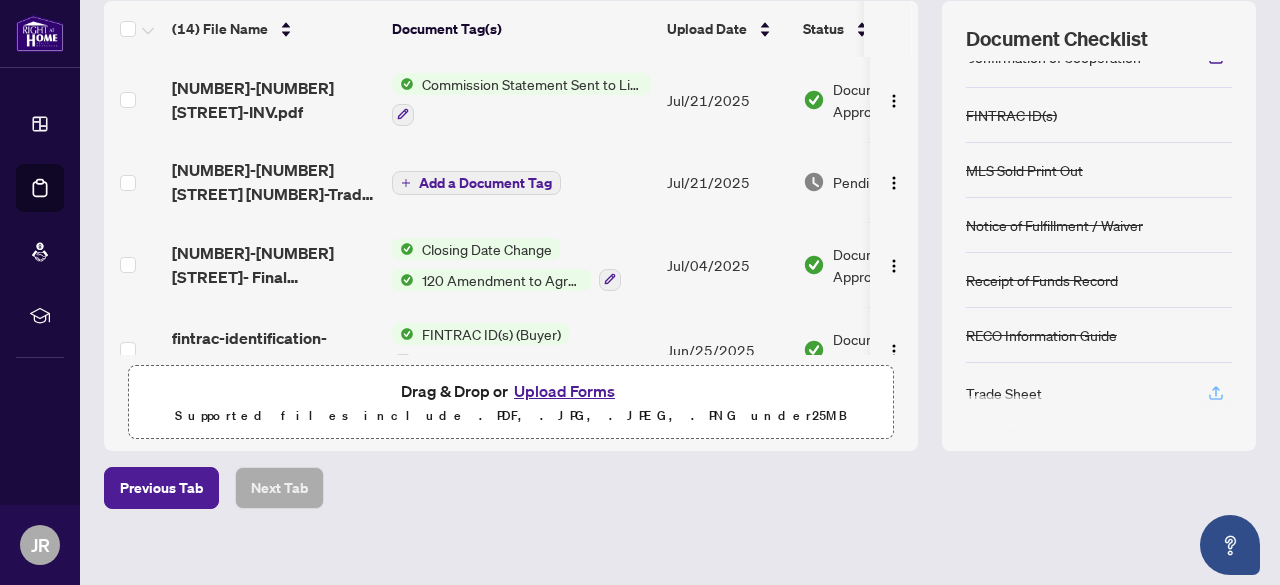 click at bounding box center [1216, 393] 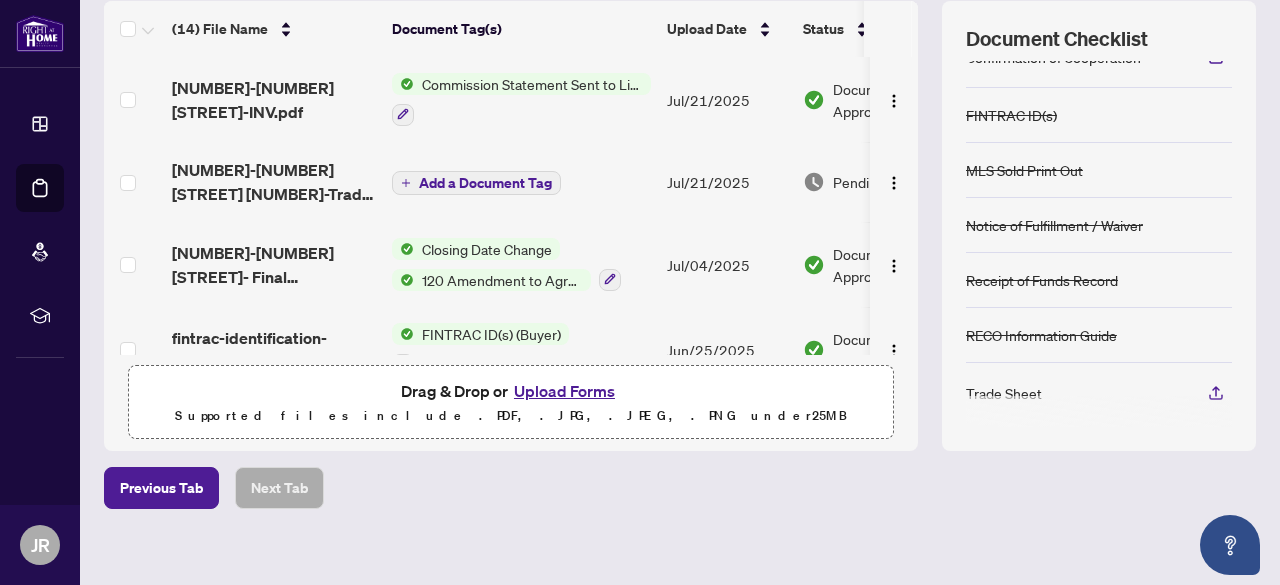 scroll, scrollTop: 288, scrollLeft: 0, axis: vertical 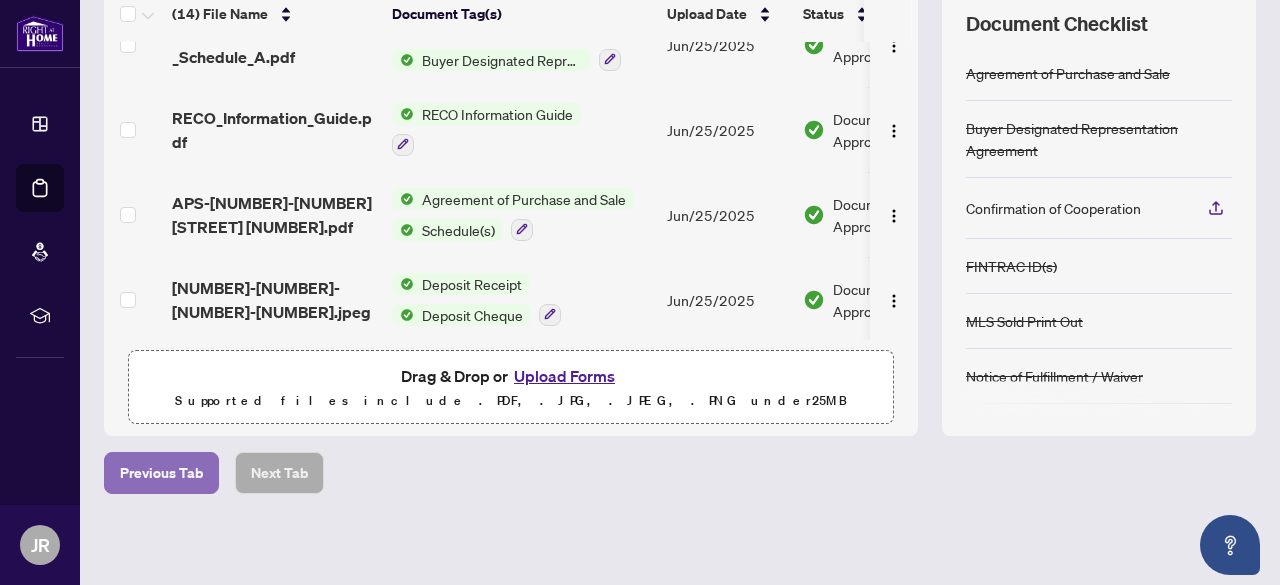 click on "Previous Tab" at bounding box center [161, 473] 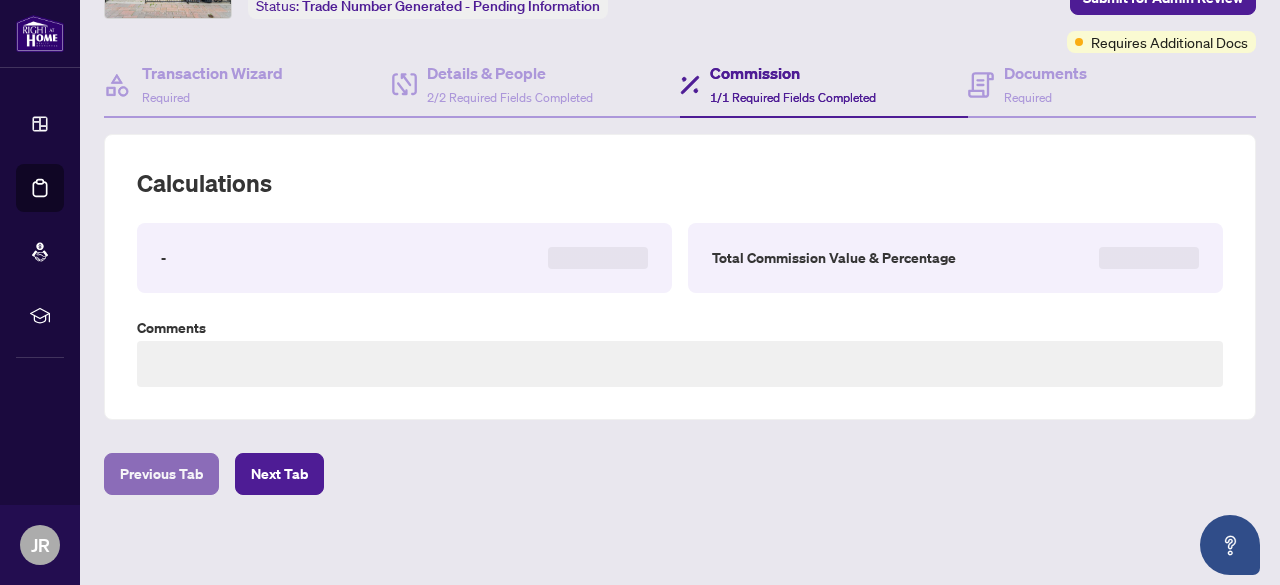 type on "**********" 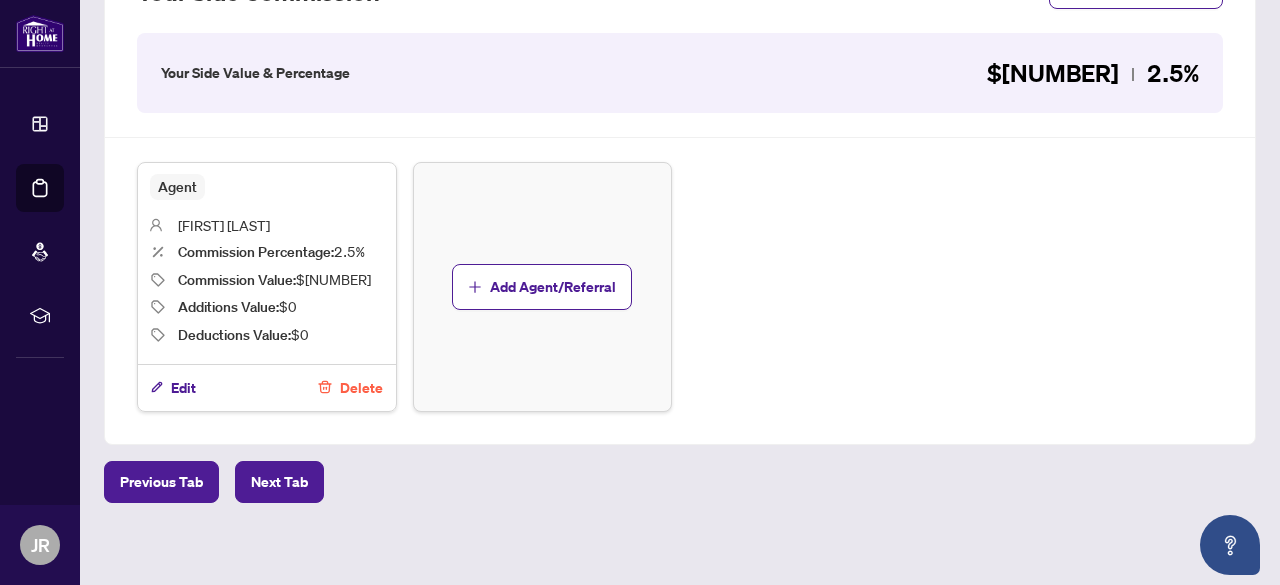 scroll, scrollTop: 0, scrollLeft: 0, axis: both 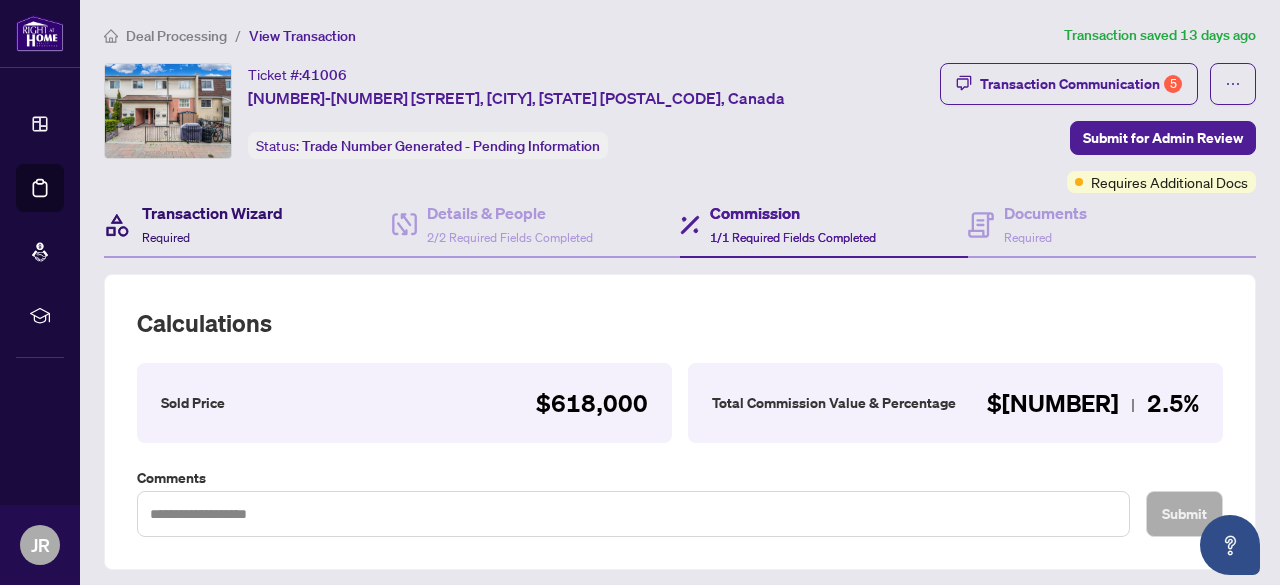 click on "Transaction Wizard" at bounding box center [212, 213] 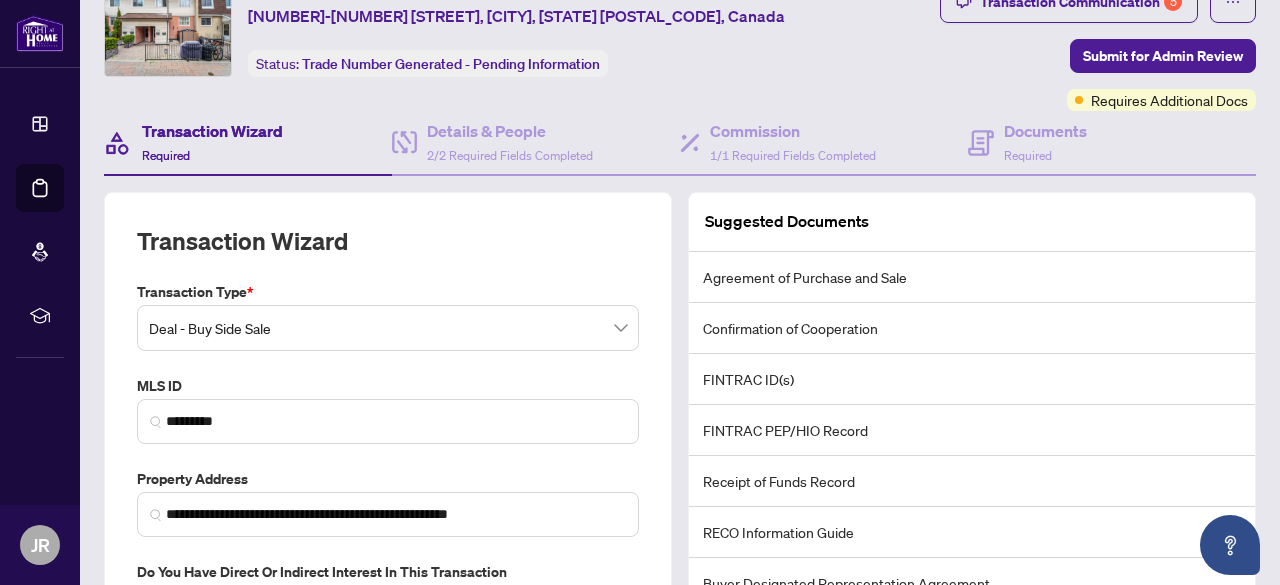 scroll, scrollTop: 0, scrollLeft: 0, axis: both 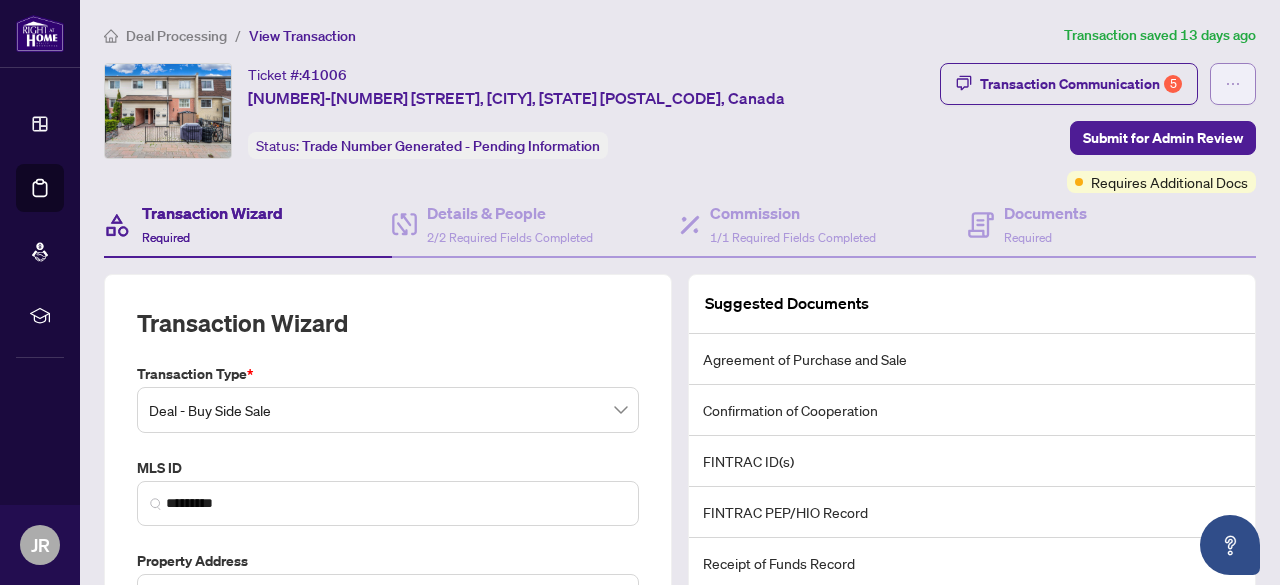 click at bounding box center (1233, 84) 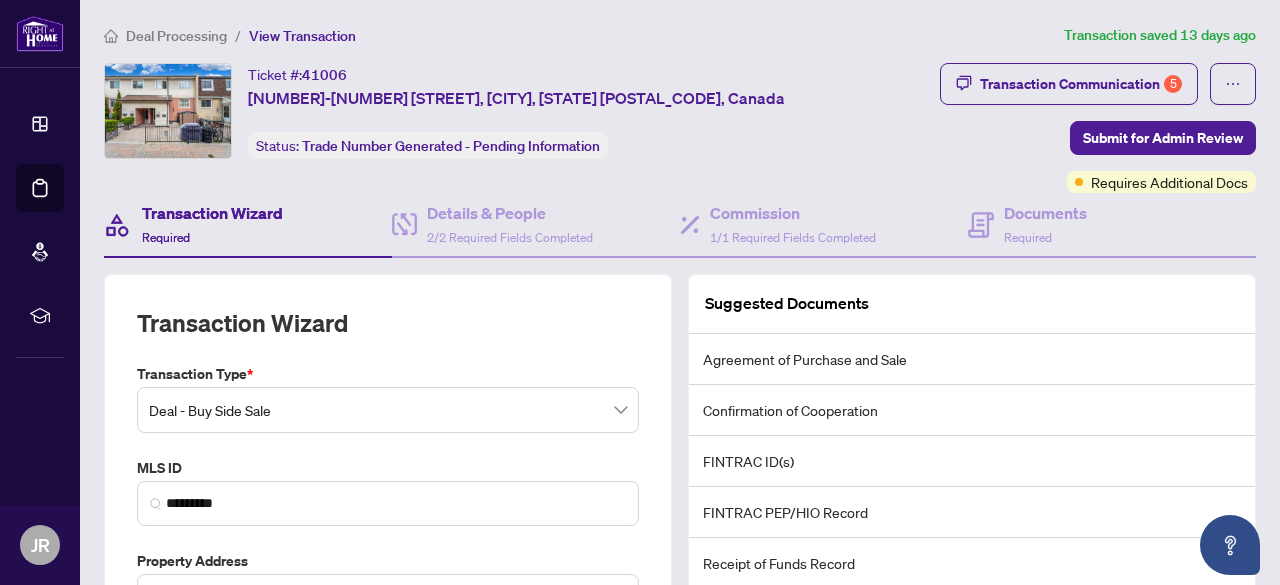 click on "Transaction Communication 5 Submit for Admin Review Requires Additional Docs" at bounding box center [1062, 128] 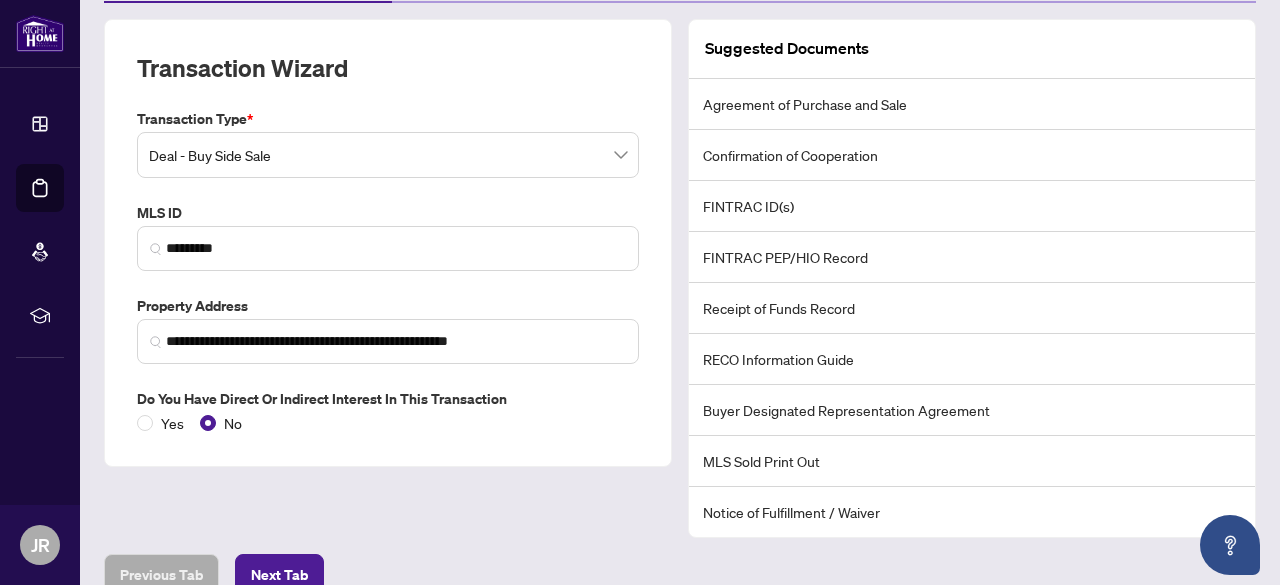 scroll, scrollTop: 256, scrollLeft: 0, axis: vertical 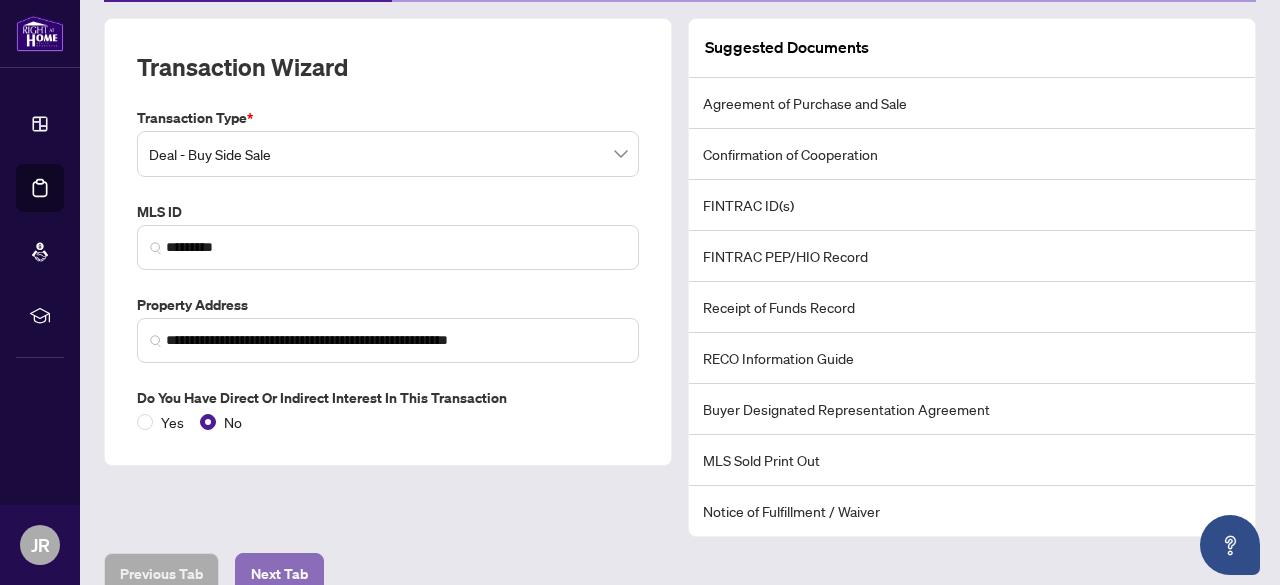 click on "Next Tab" at bounding box center (279, 574) 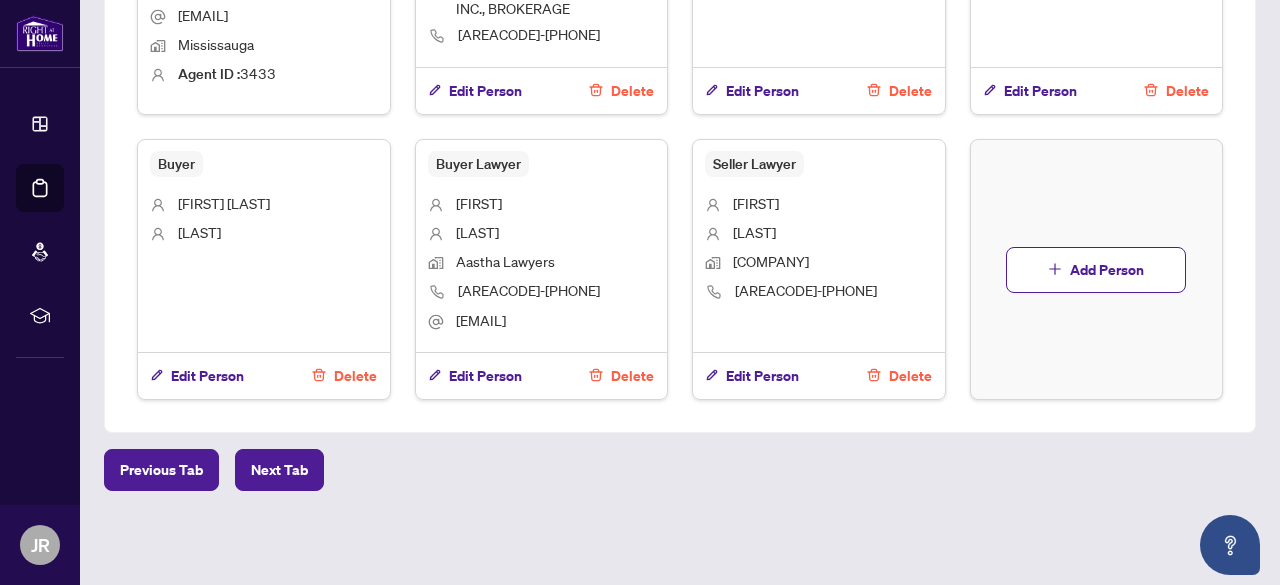scroll, scrollTop: 1638, scrollLeft: 0, axis: vertical 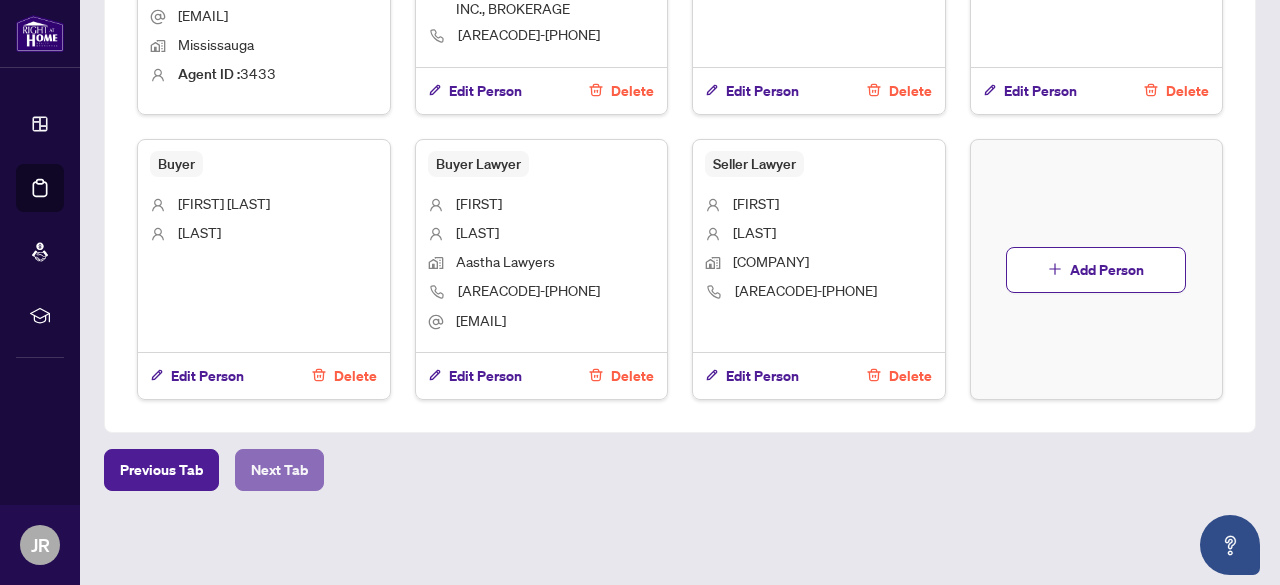 click on "Next Tab" at bounding box center (279, 470) 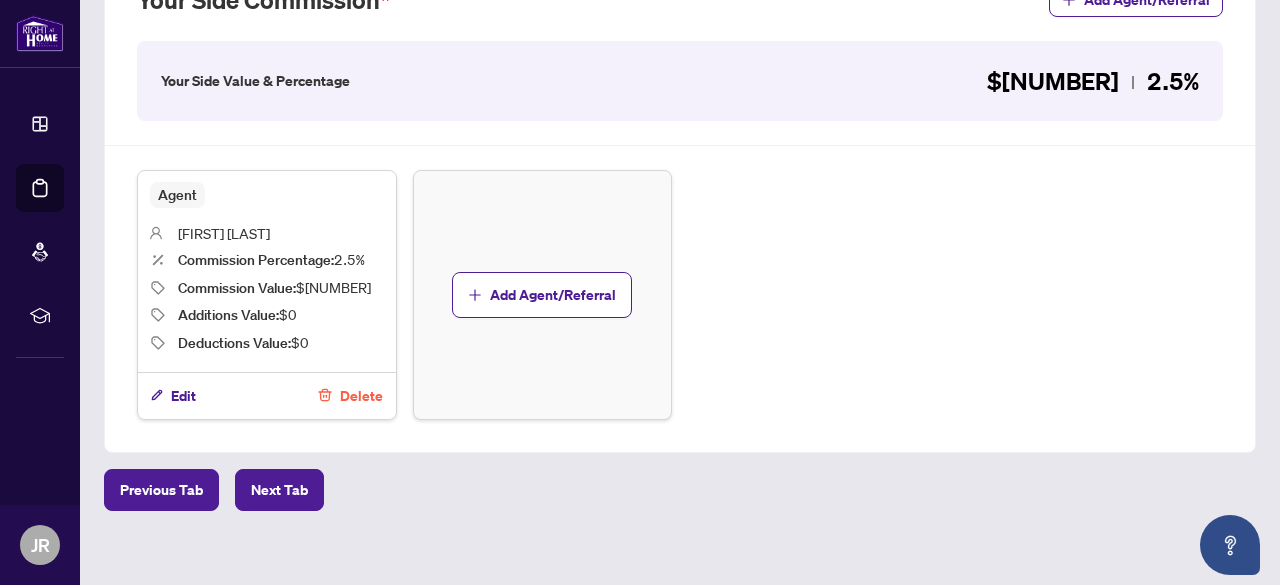 scroll, scrollTop: 644, scrollLeft: 0, axis: vertical 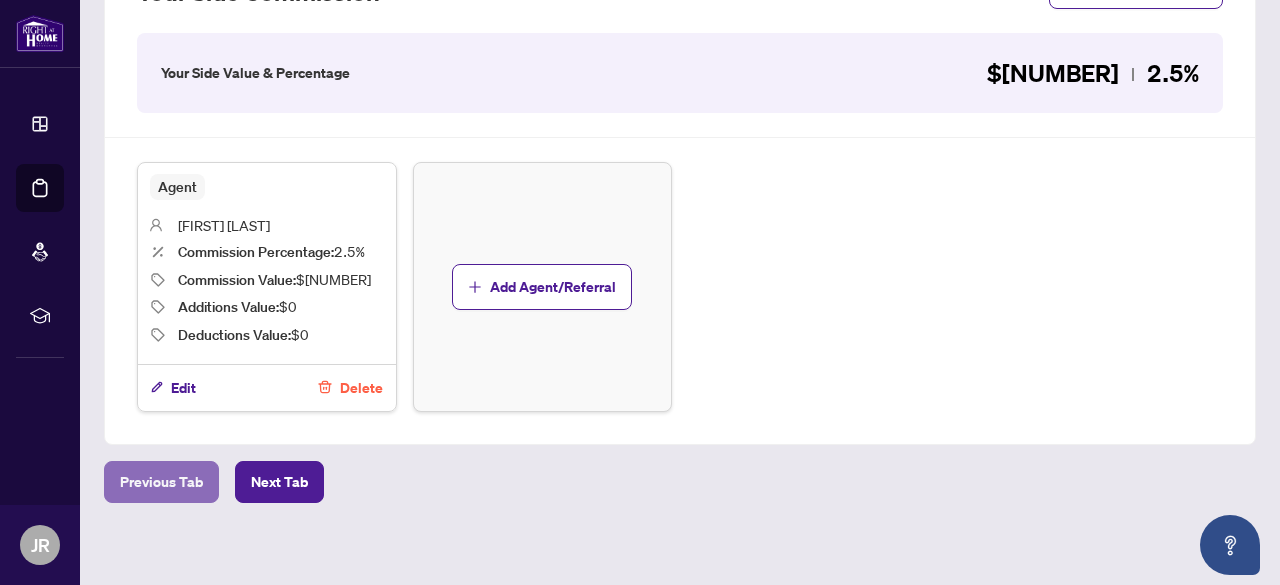 click on "Previous Tab" at bounding box center (161, 482) 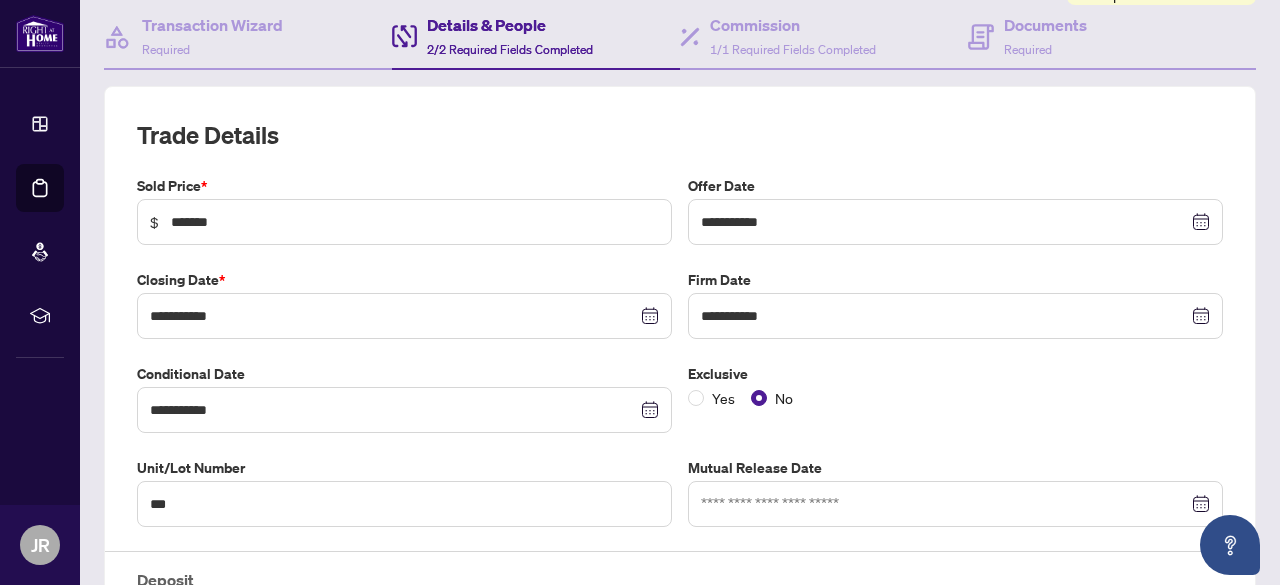 scroll, scrollTop: 187, scrollLeft: 0, axis: vertical 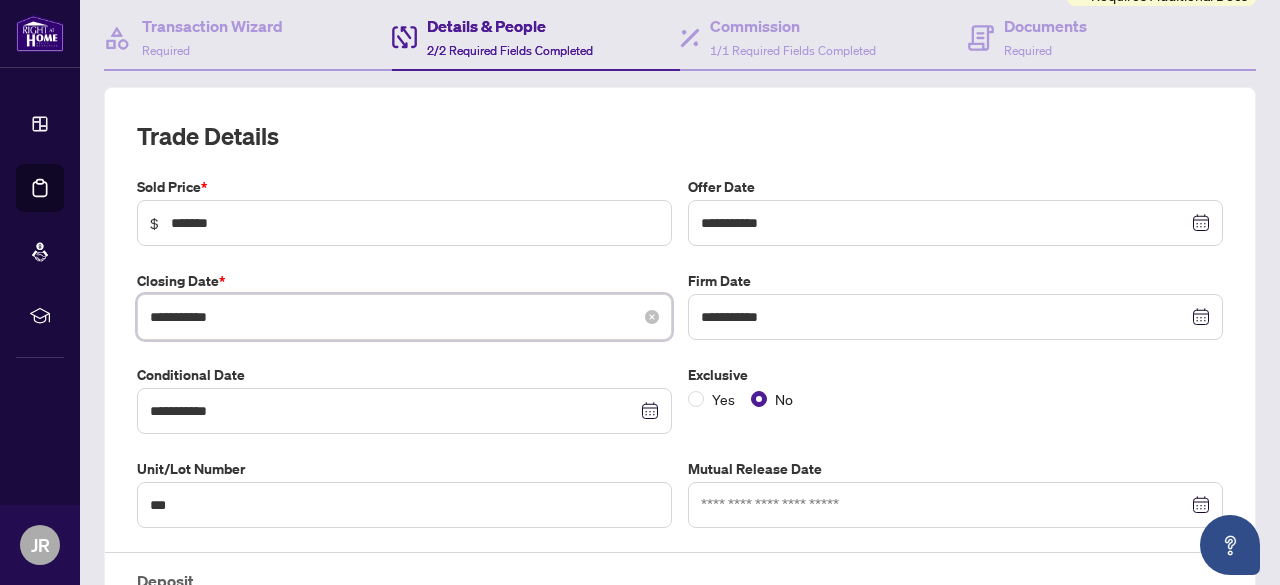 click on "**********" at bounding box center (393, 317) 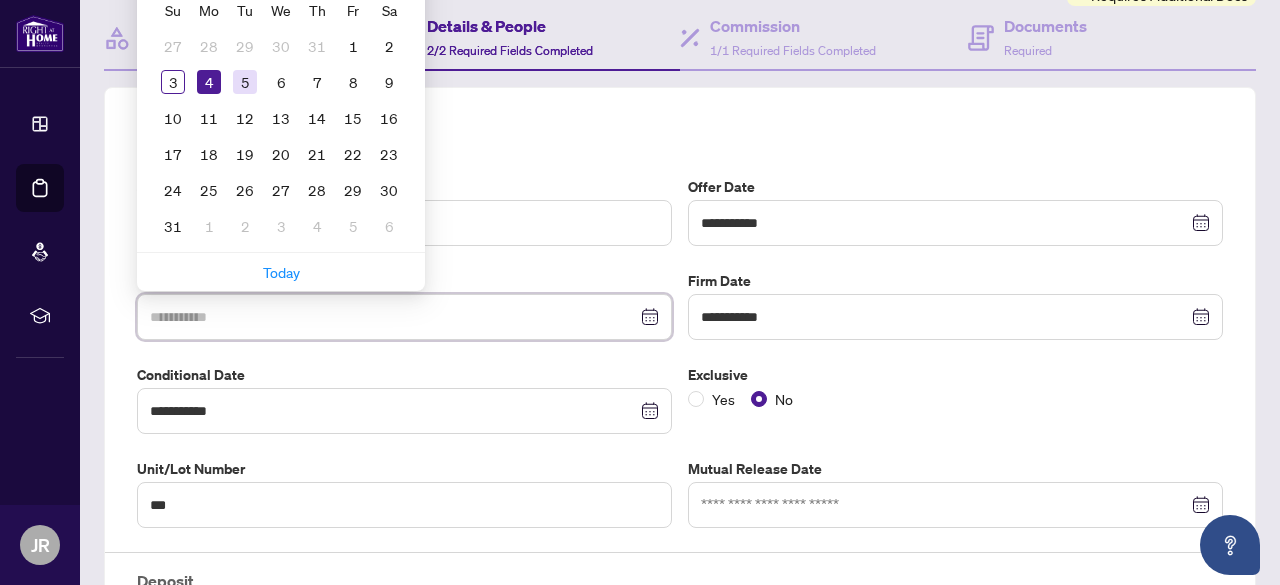 type on "**********" 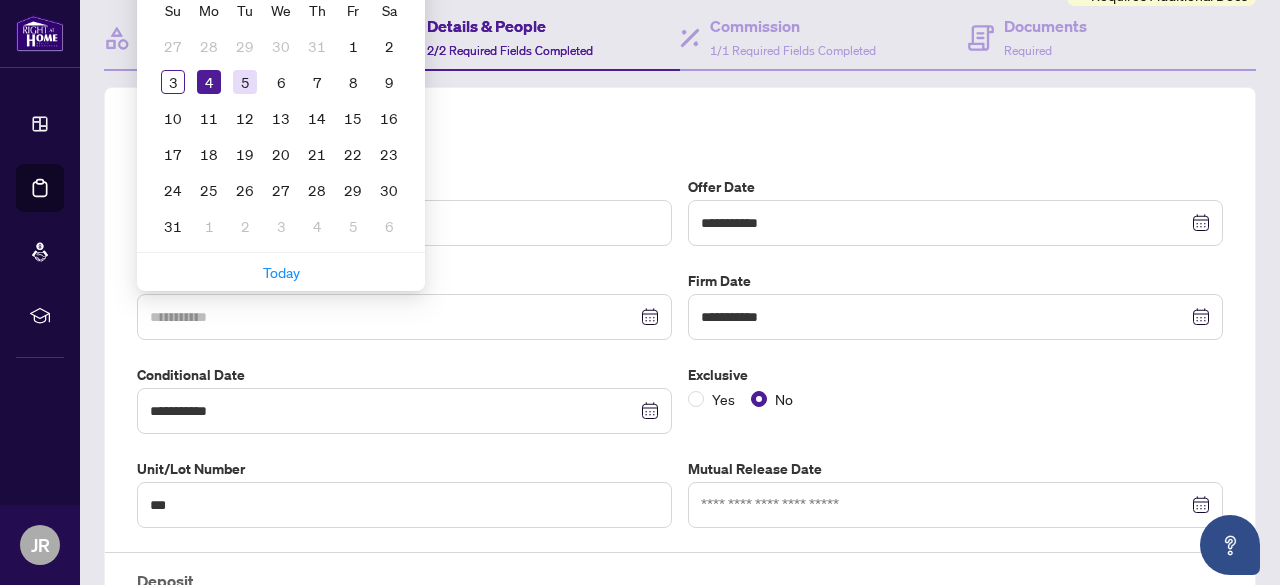 click on "5" at bounding box center (245, 82) 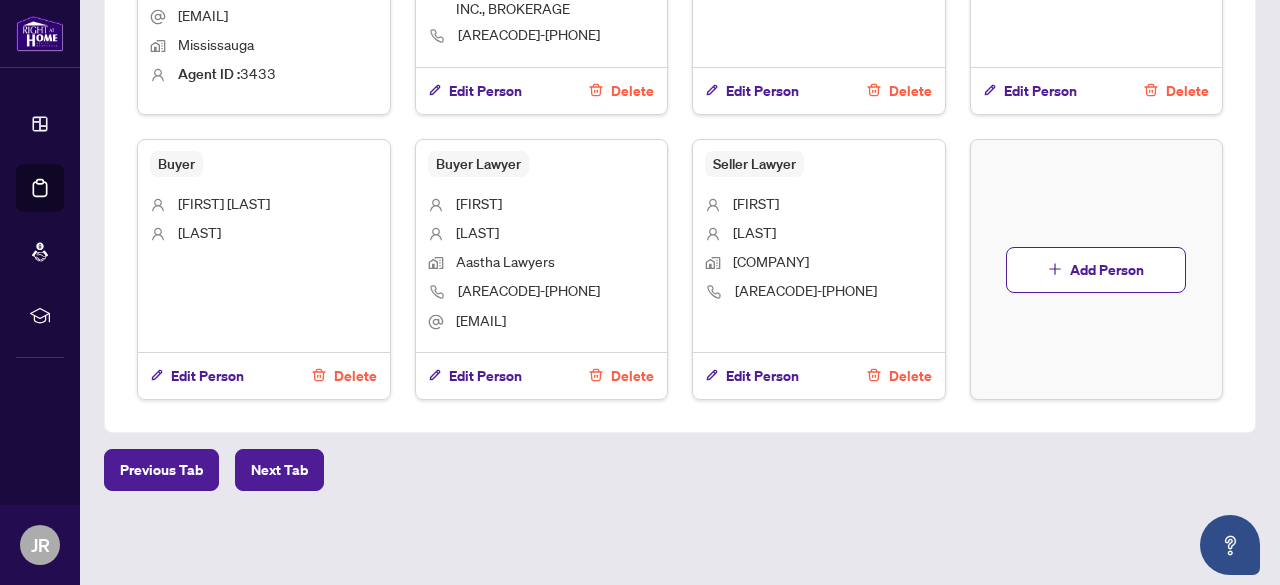 scroll, scrollTop: 1647, scrollLeft: 0, axis: vertical 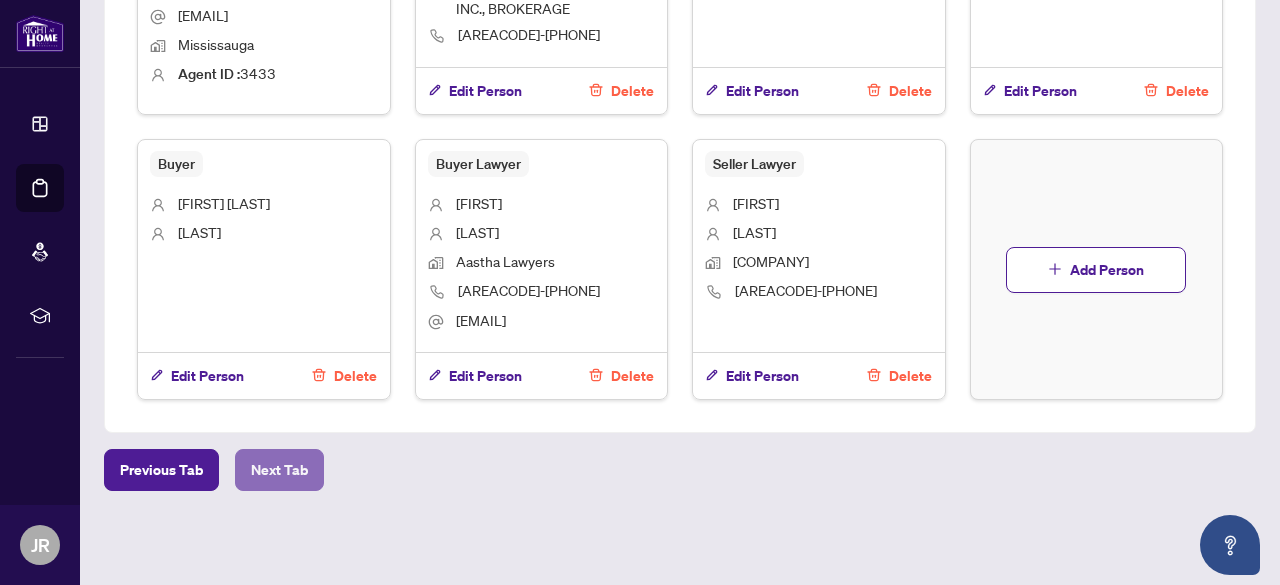 click on "Next Tab" at bounding box center (279, 470) 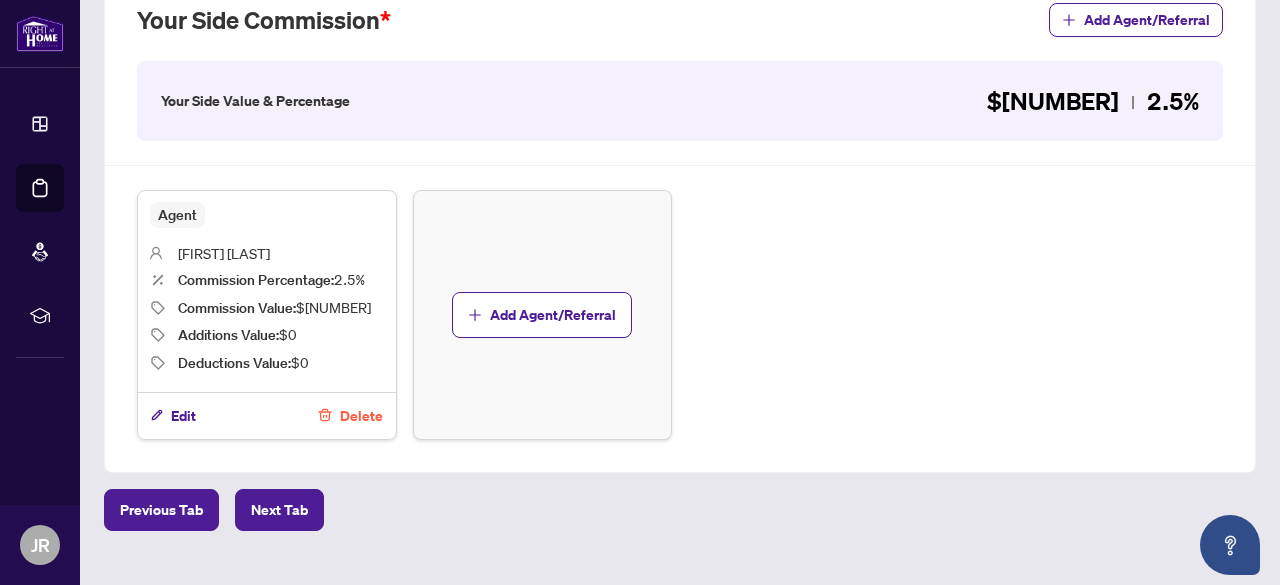 scroll, scrollTop: 644, scrollLeft: 0, axis: vertical 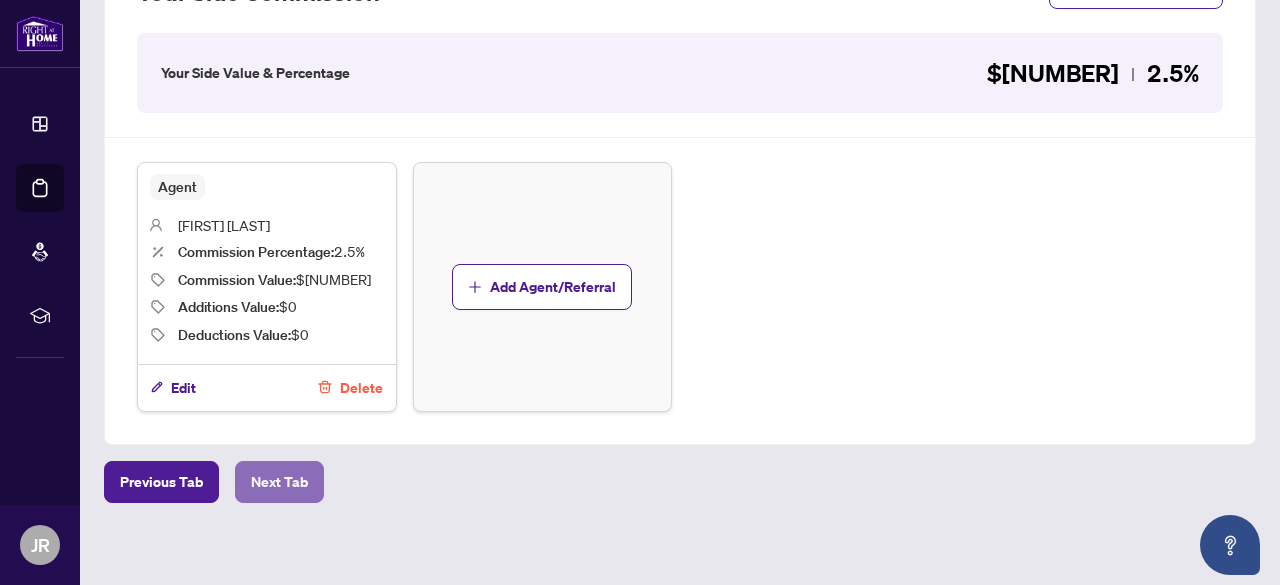 click on "Next Tab" at bounding box center (279, 482) 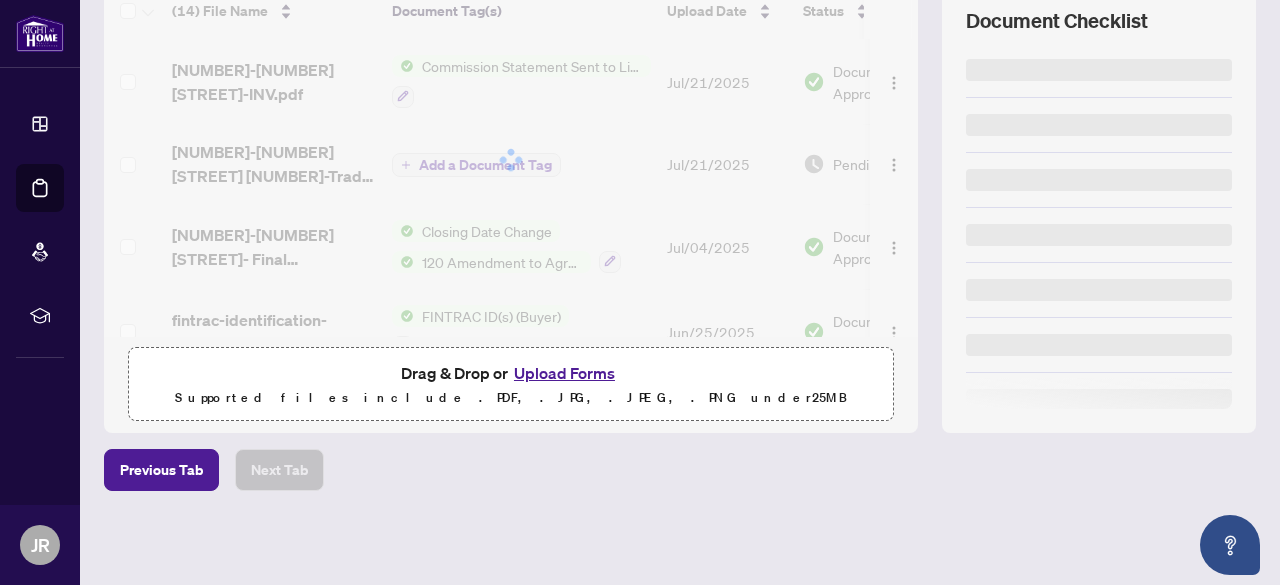 scroll, scrollTop: 0, scrollLeft: 0, axis: both 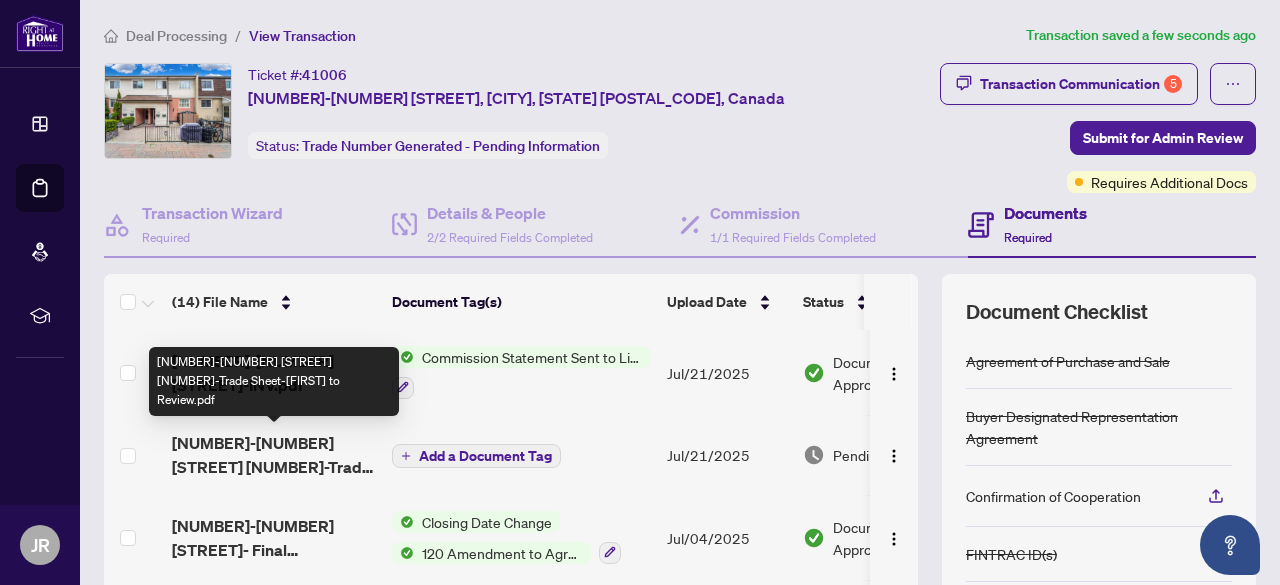 click on "[NUMBER]-[NUMBER] [STREET] [NUMBER]-Trade Sheet-[FIRST] to Review.pdf" at bounding box center (274, 455) 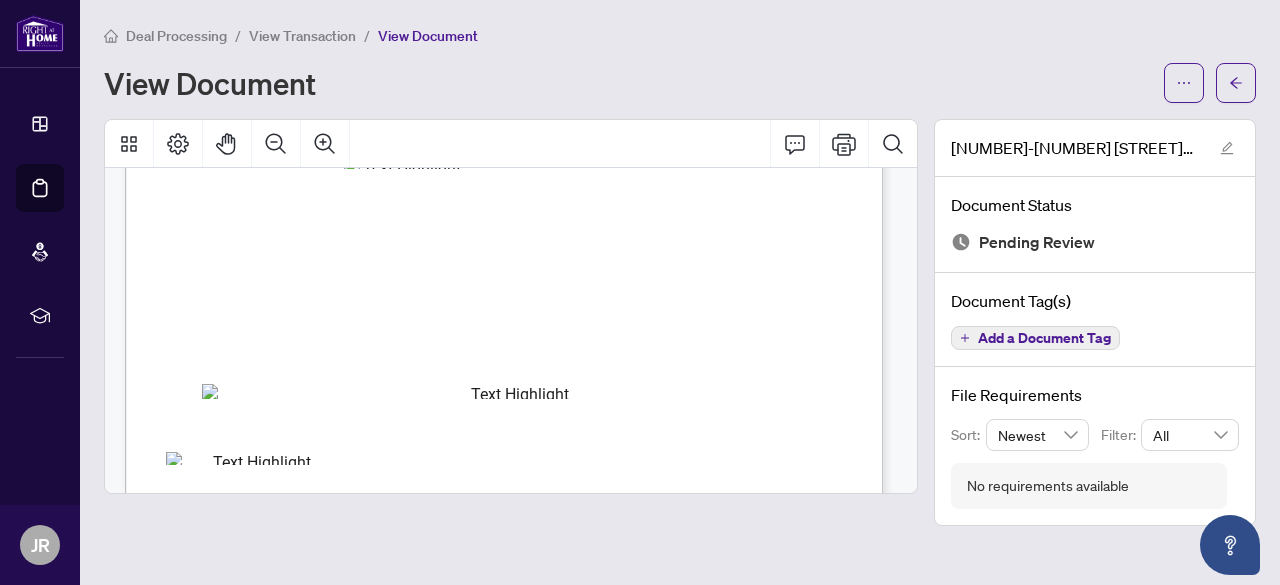 scroll, scrollTop: 0, scrollLeft: 0, axis: both 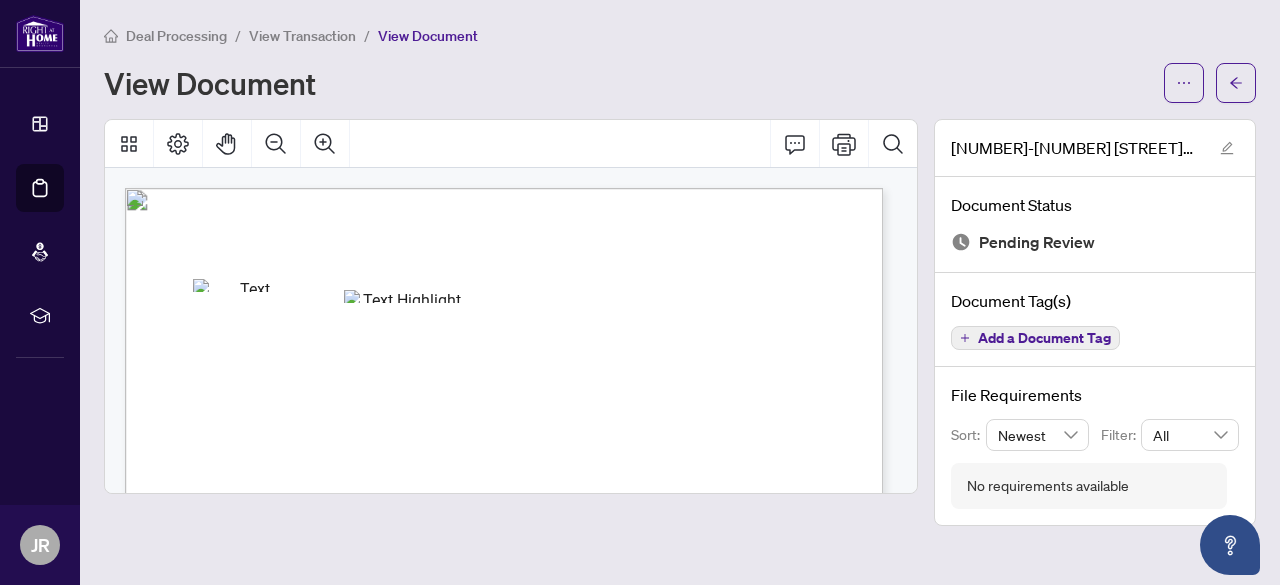 click on "[COMPANY] [NUMBER]
[NUMBER] [STREET] [NUMBER]
[CITY],[STATE] [POSTAL_CODE]  Property:
Type:  RESIDENTIAL
Class.:  SELLING SIDE  Status: Open  MLS #:  W12188031
Offer Date:  [MONTH] [DAY], [YEAR]  Entry Date:  [MONTH] [DAY], [YEAR]  Condition  Cond. Due Date  Cond. Met Date
Firm Date:  [MONTH] [DAY], [YEAR]  Close Date:  [MONTH] [DAY], [YEAR]  Financing  [MONTH] [DAY], [YEAR]  [MONTH] [DAY], [YEAR]
Settlement Date:  [MONTH] [DAY], [YEAR]  House Inspection  [MONTH] [DAY], [YEAR]  [MONTH] [DAY], [YEAR]
Status Certificate  [MONTH] [DAY], [YEAR]  [MONTH] [DAY], [YEAR]
Contacts:
Type  End Name  Phone #  Address  Contact  Work/Fax
Seller  L  [FIRST] [LAST]  [NUMBER] [STREET], [NUMBER], [CITY], [STATE],
[POSTAL_CODE], CA
Buyer  S  [FIRST] [LAST]  ( ) -  [STATE], CA
Buyer  S  [FIRST] [LAST]  [STATE], CA
Solicitor  S  [COMPANY] [NUMBER]  ([AREACODE])[PHONE] [NUMBER] [STREET], [NUMBER], [CITY], [STATE],
[POSTAL_CODE], CA
[FIRST] [LAST]  ([AREACODE])[PHONE]
Solicitor  L  [COMPANY] [NUMBER]  ([AREACODE])[PHONE] [NUMBER] [STREET], [CITY],
[POSTAL_CODE], CA
[FIRST] [LAST]
Outside Brokers:
Type  End Name  Phone #  Agent" at bounding box center (595, 796) 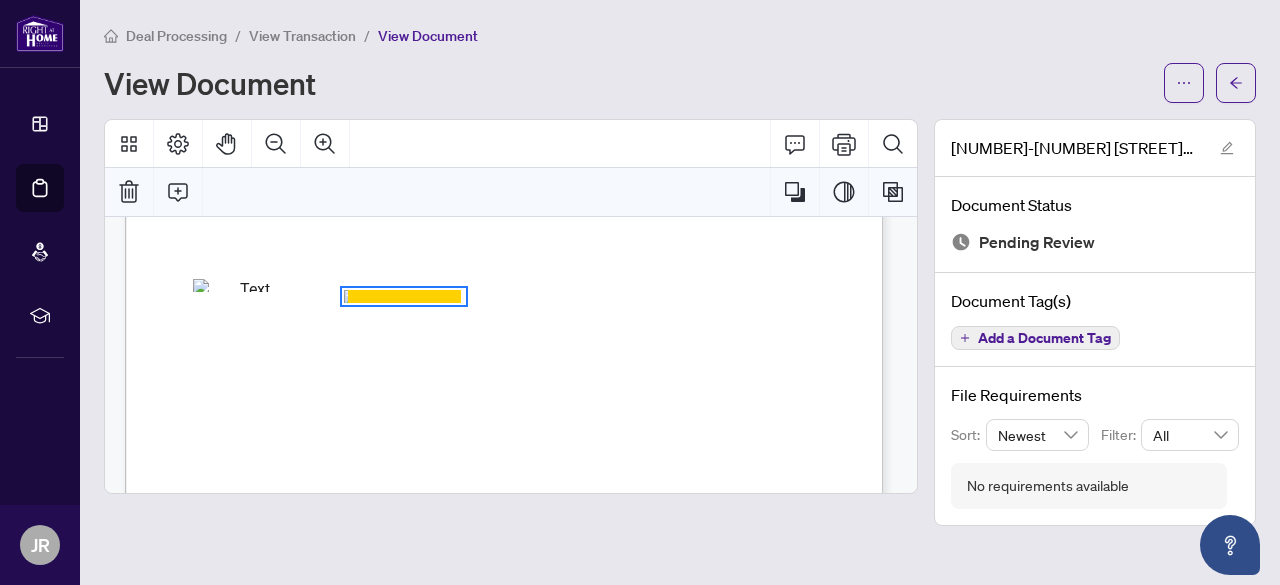 click on "[MONTH] [DAY], [YEAR]" at bounding box center [445, 297] 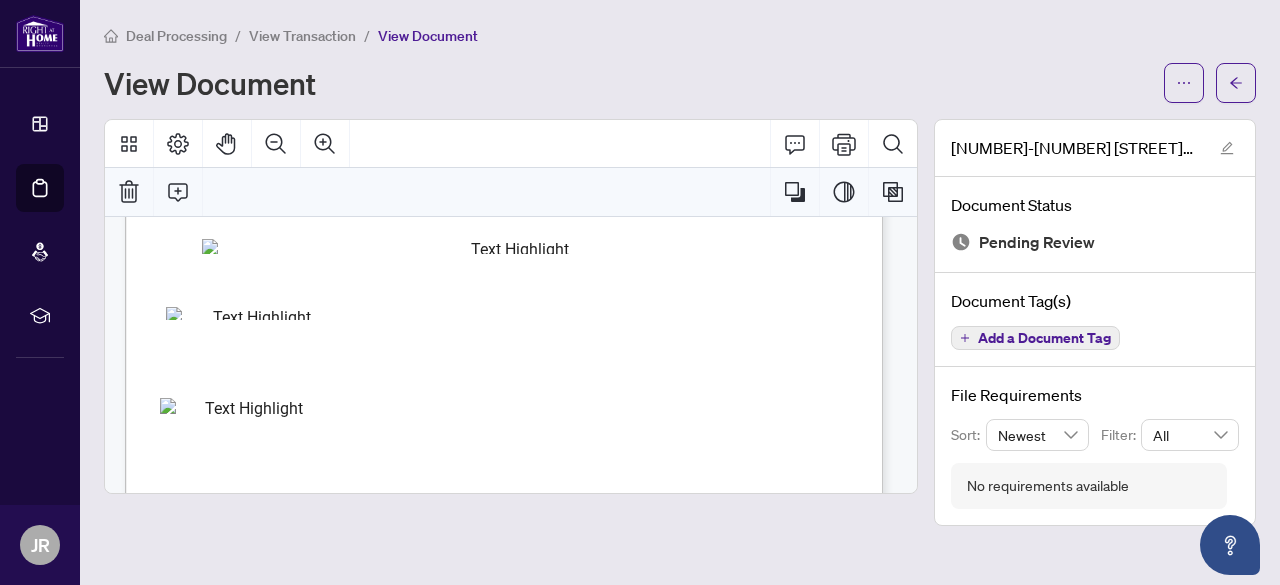 scroll, scrollTop: 710, scrollLeft: 0, axis: vertical 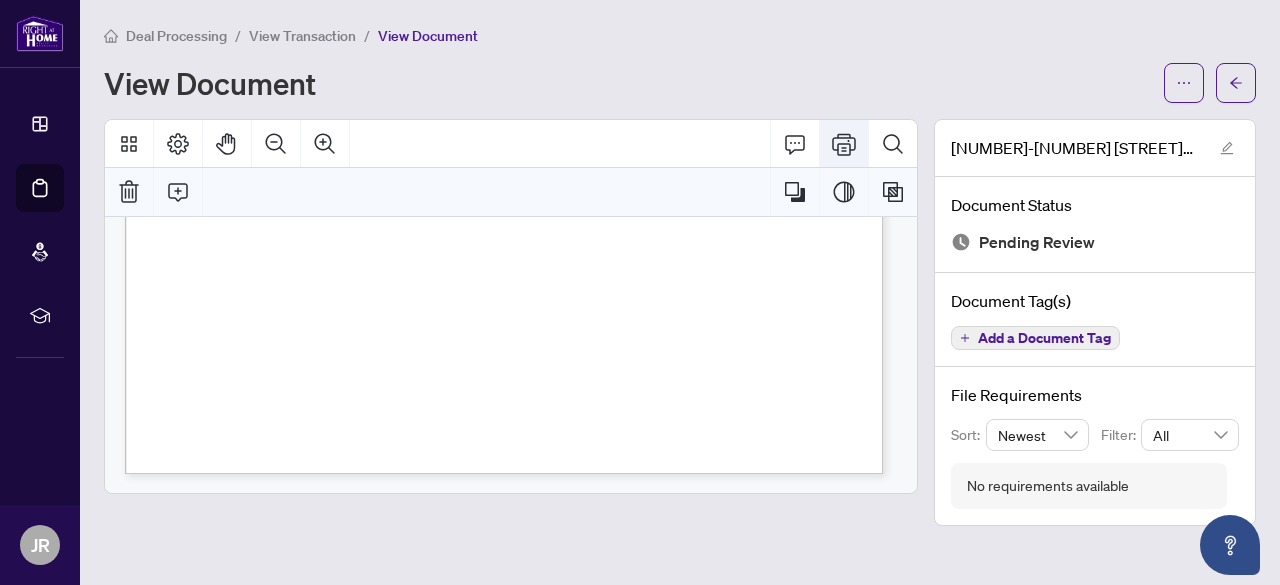 click 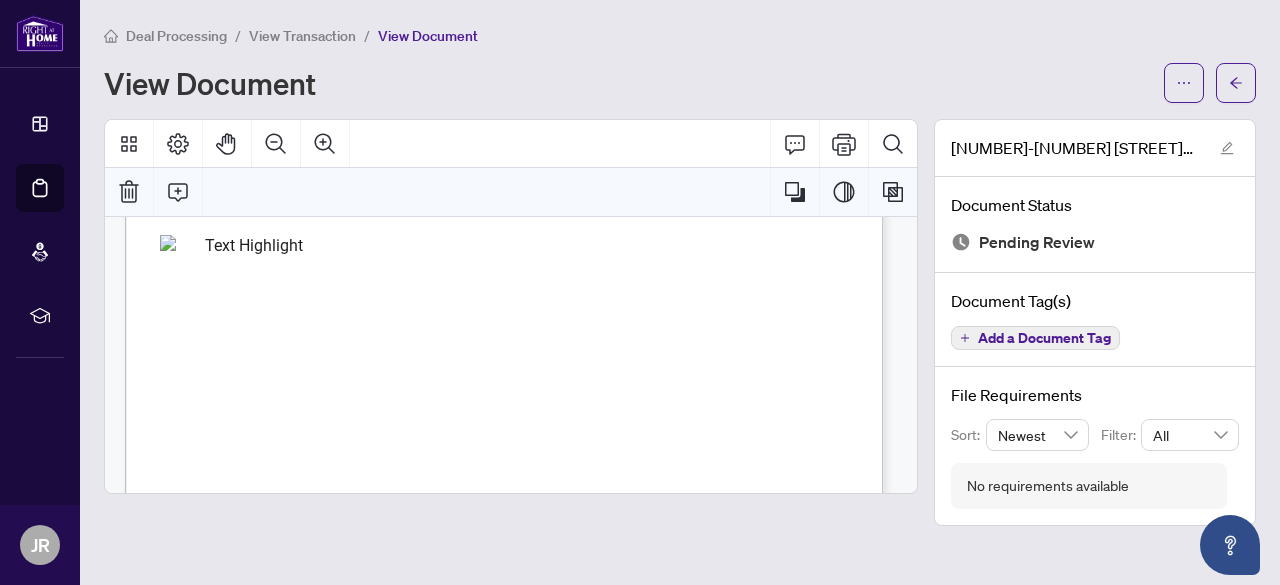 scroll, scrollTop: 0, scrollLeft: 0, axis: both 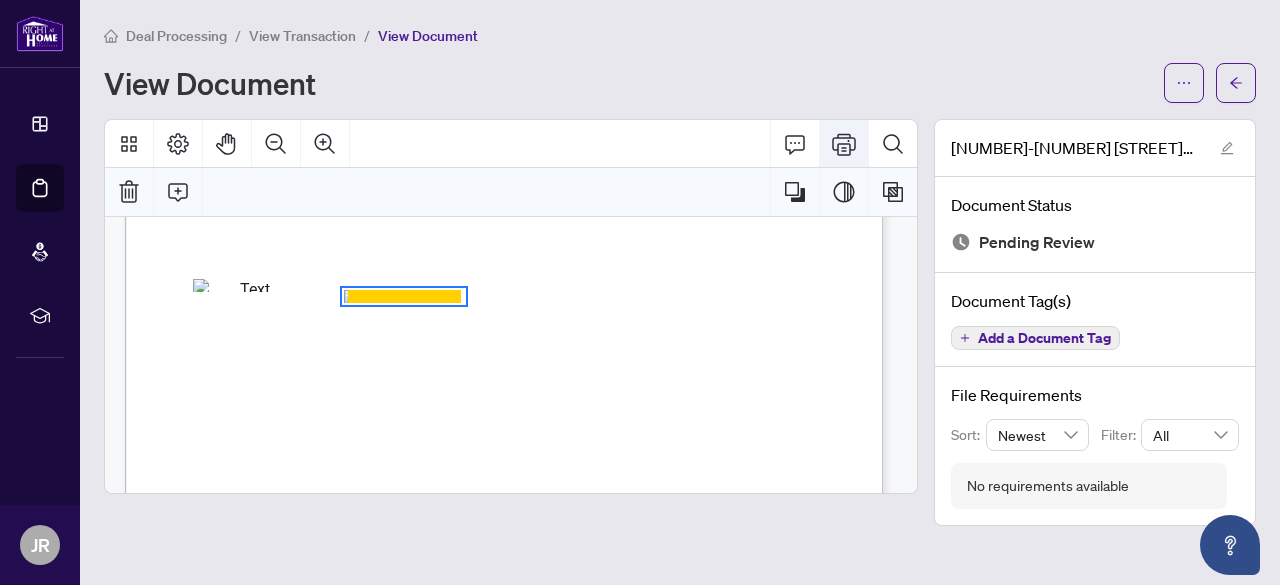 click 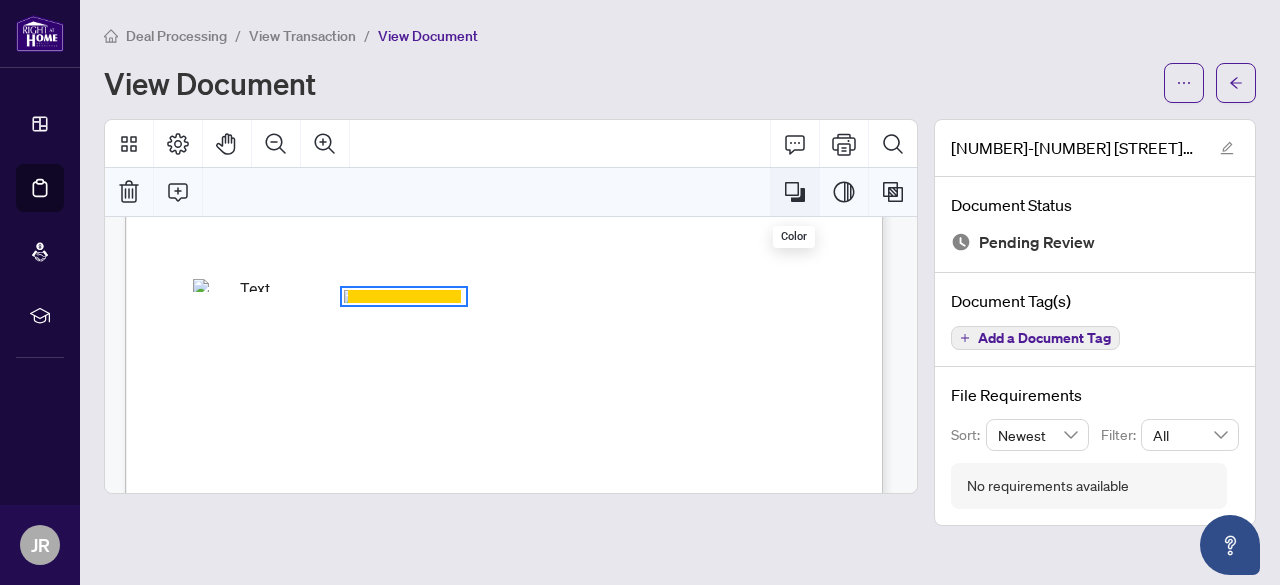 click 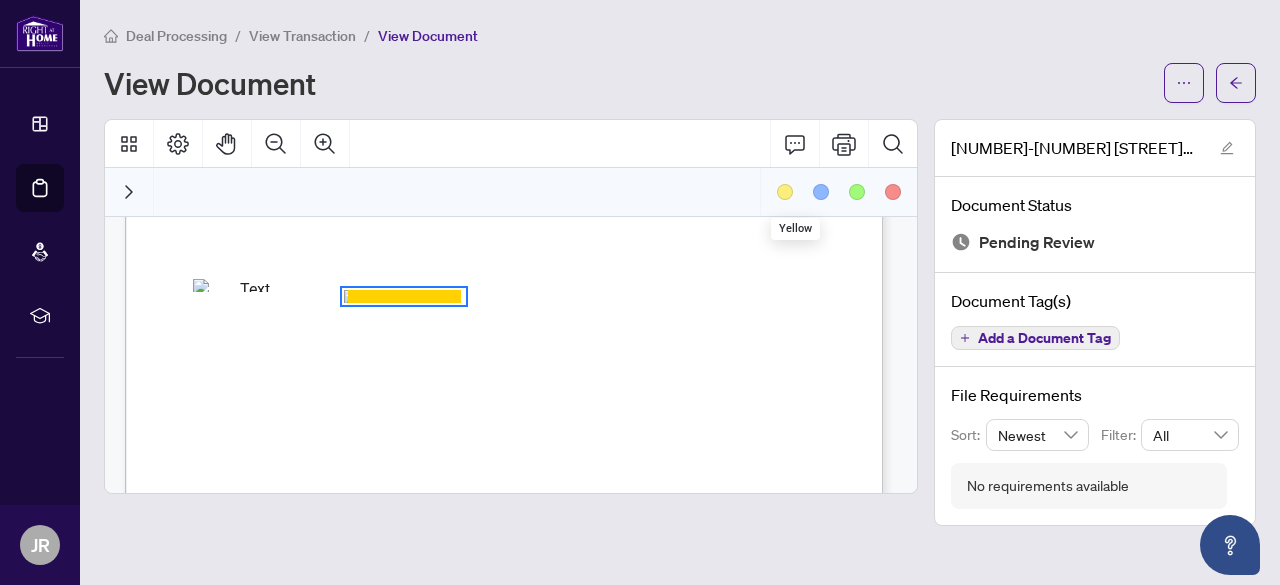 click on "Address" at bounding box center [500, 352] 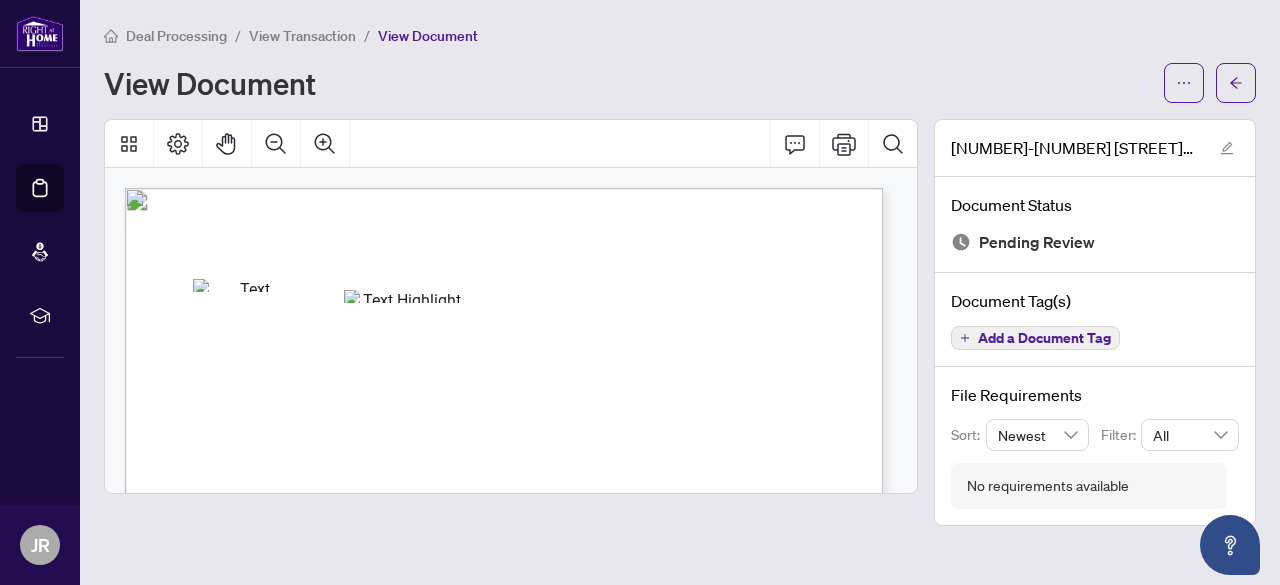 click on "[MONTH] [DAY], [YEAR]" at bounding box center [445, 297] 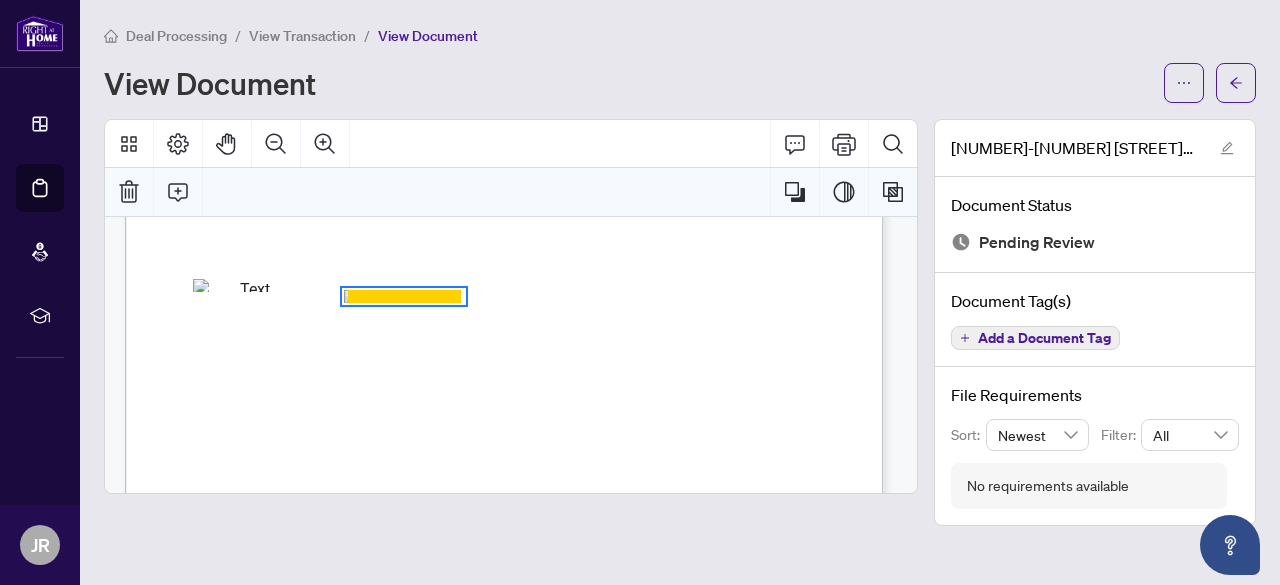 click on "[MONTH] [DAY], [YEAR]" at bounding box center [445, 297] 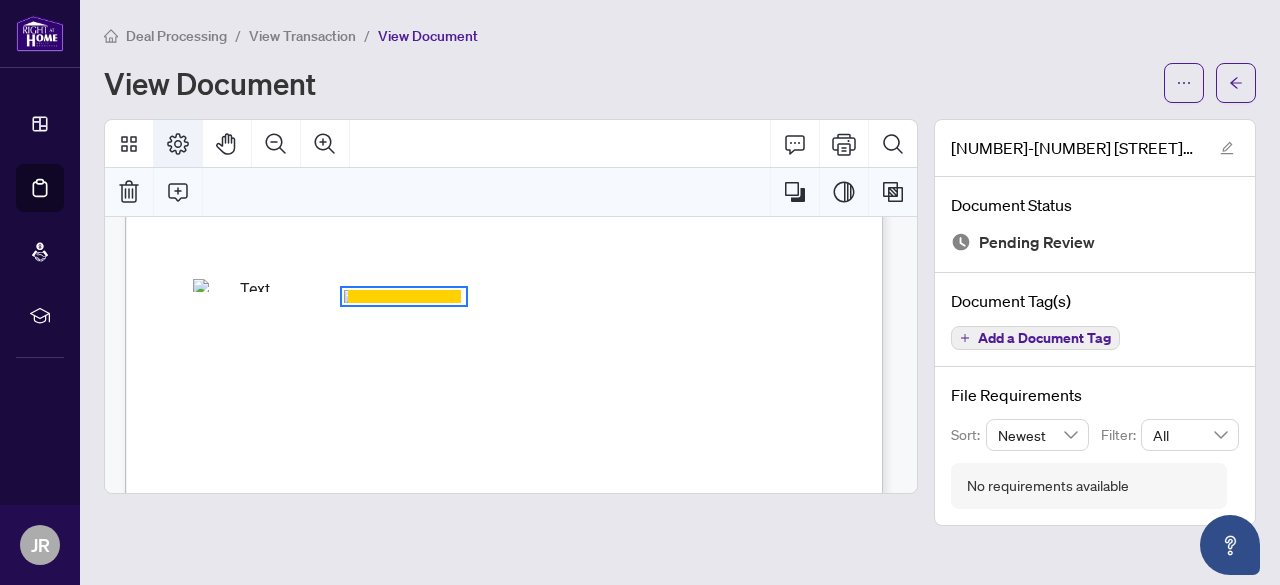 click at bounding box center (178, 144) 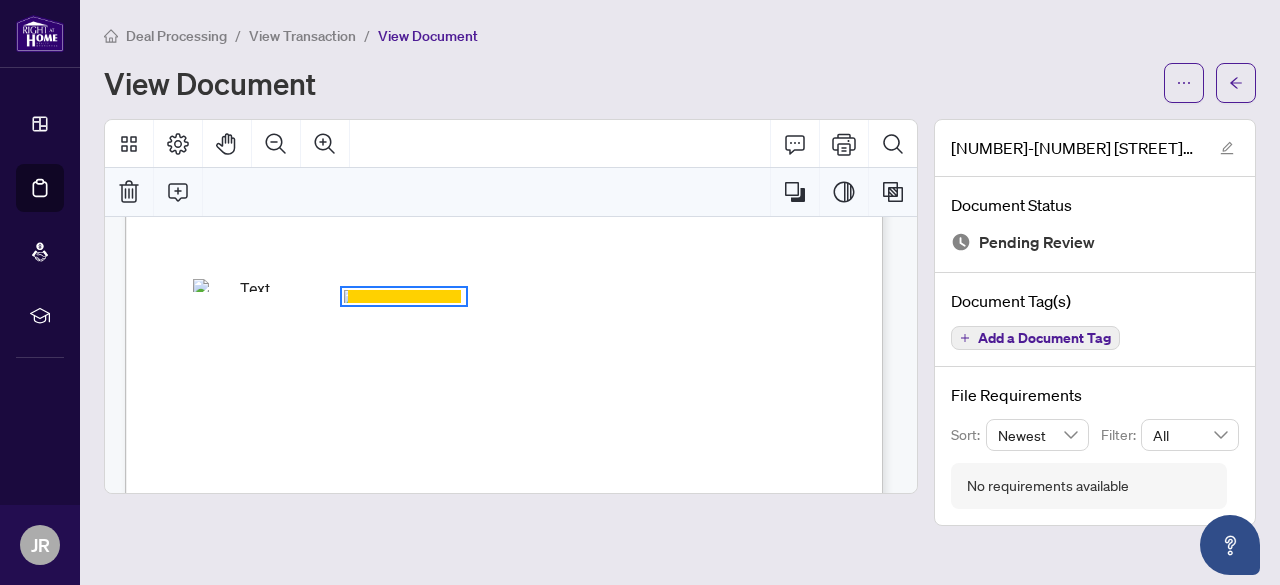 click on "ON, CA" at bounding box center (503, 401) 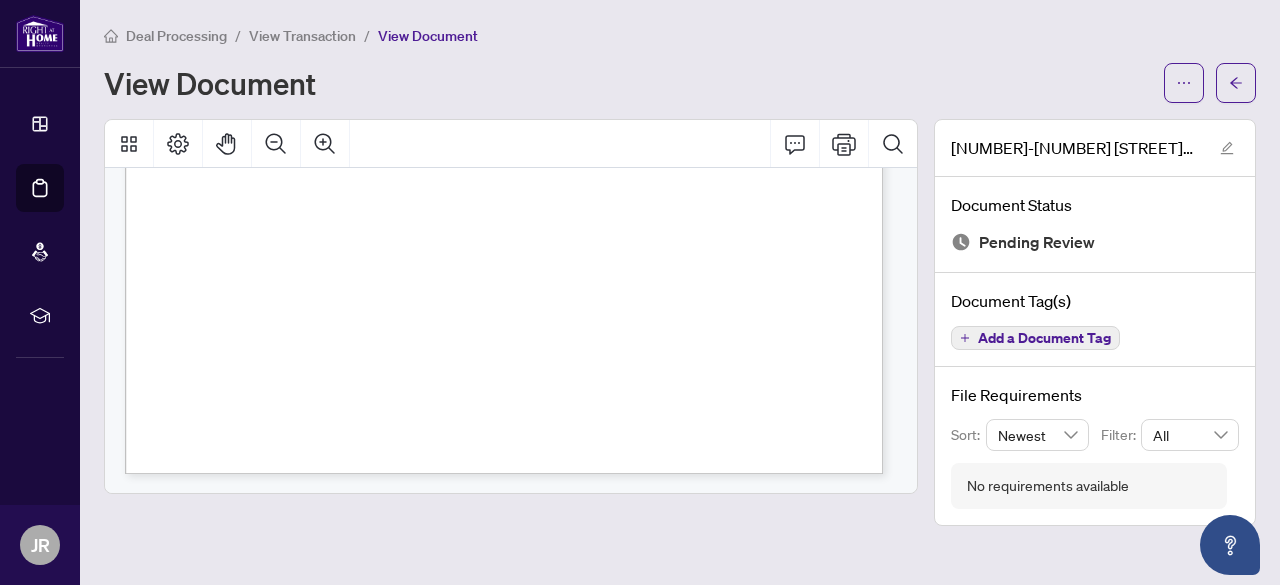 scroll, scrollTop: 0, scrollLeft: 0, axis: both 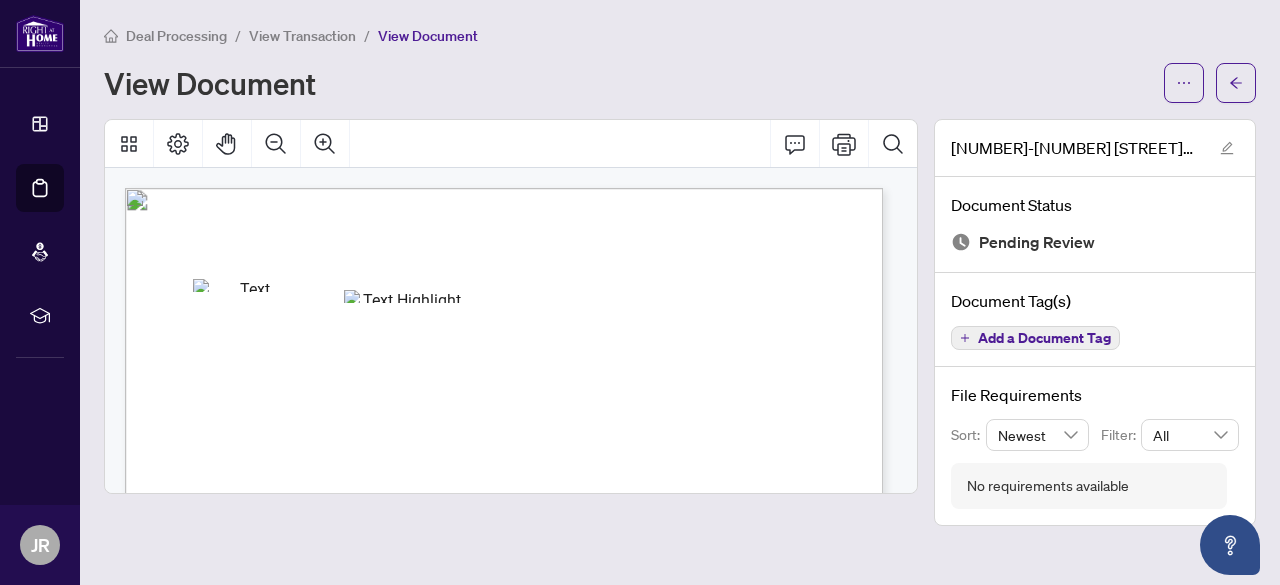 click on "View Transaction" at bounding box center [302, 36] 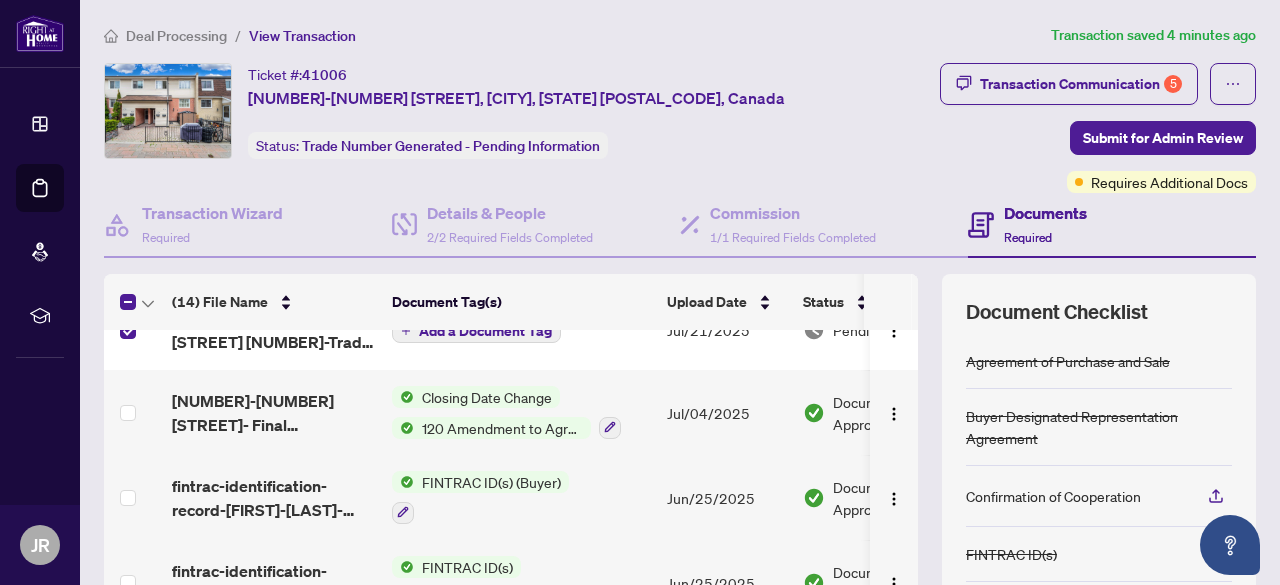 scroll, scrollTop: 59, scrollLeft: 0, axis: vertical 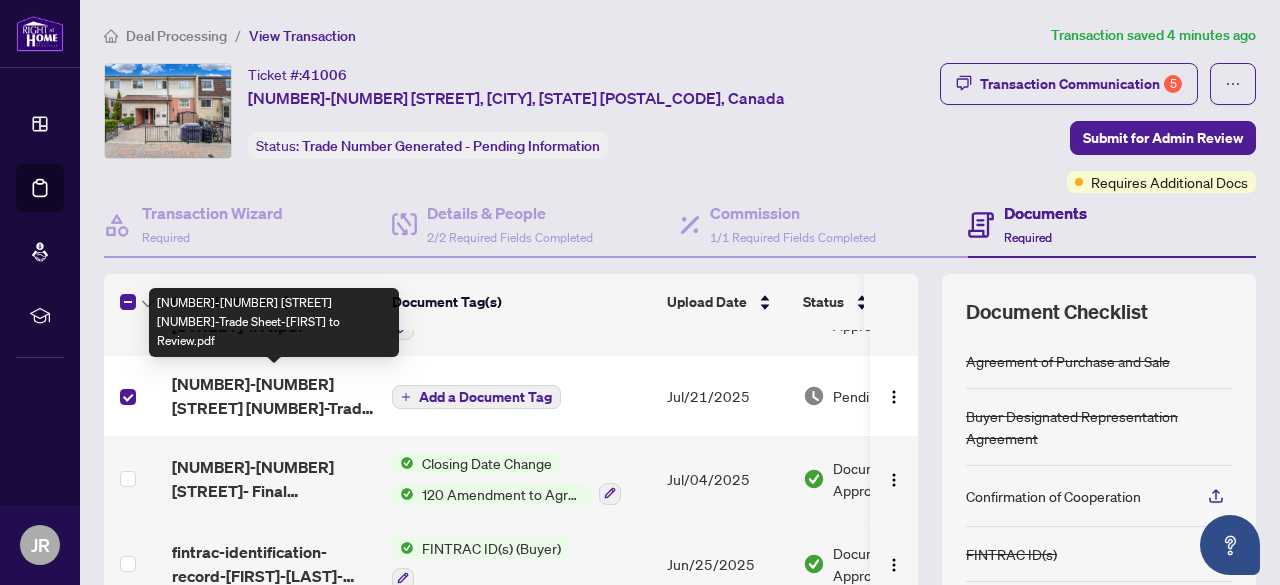 click on "[NUMBER]-[NUMBER] [STREET] [NUMBER]-Trade Sheet-[FIRST] to Review.pdf" at bounding box center [274, 396] 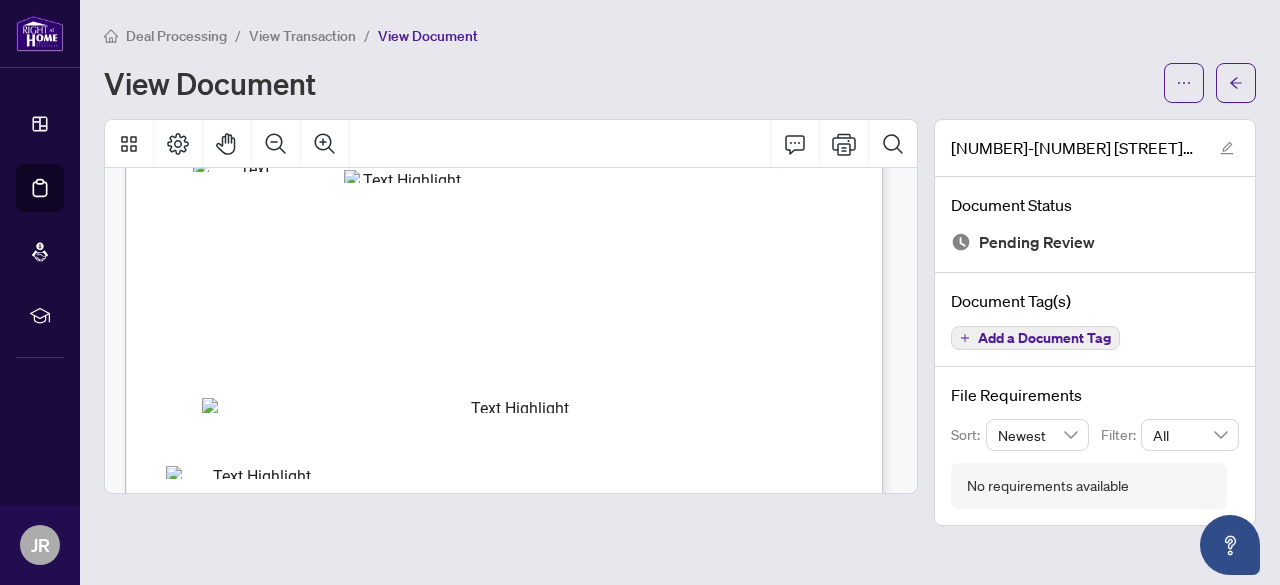 scroll, scrollTop: 70, scrollLeft: 0, axis: vertical 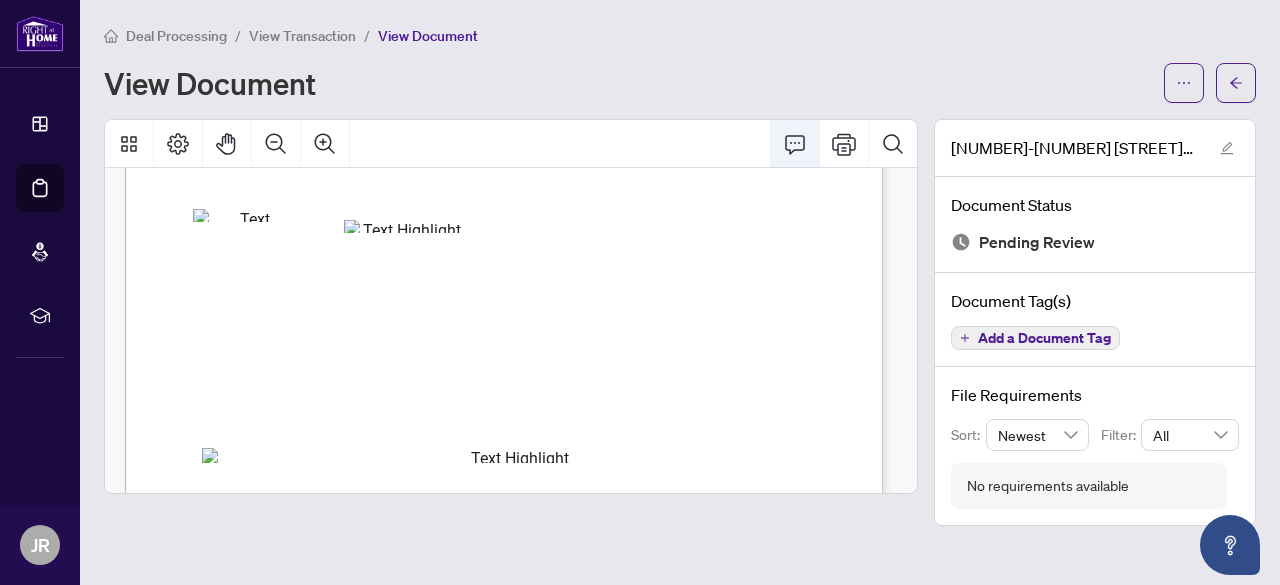 click 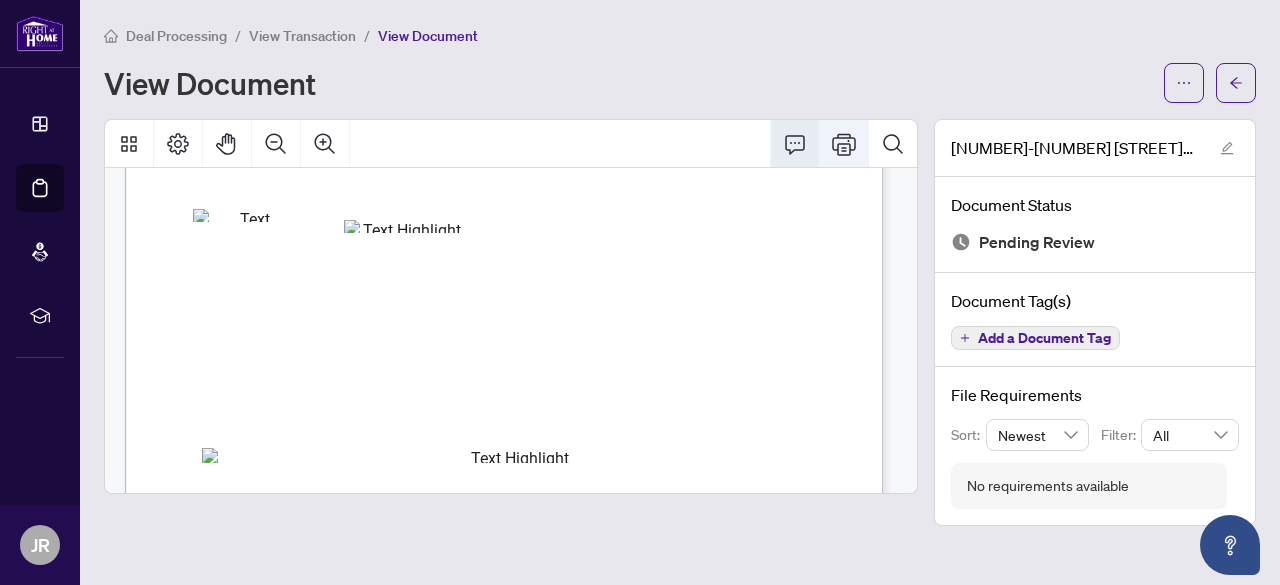 click 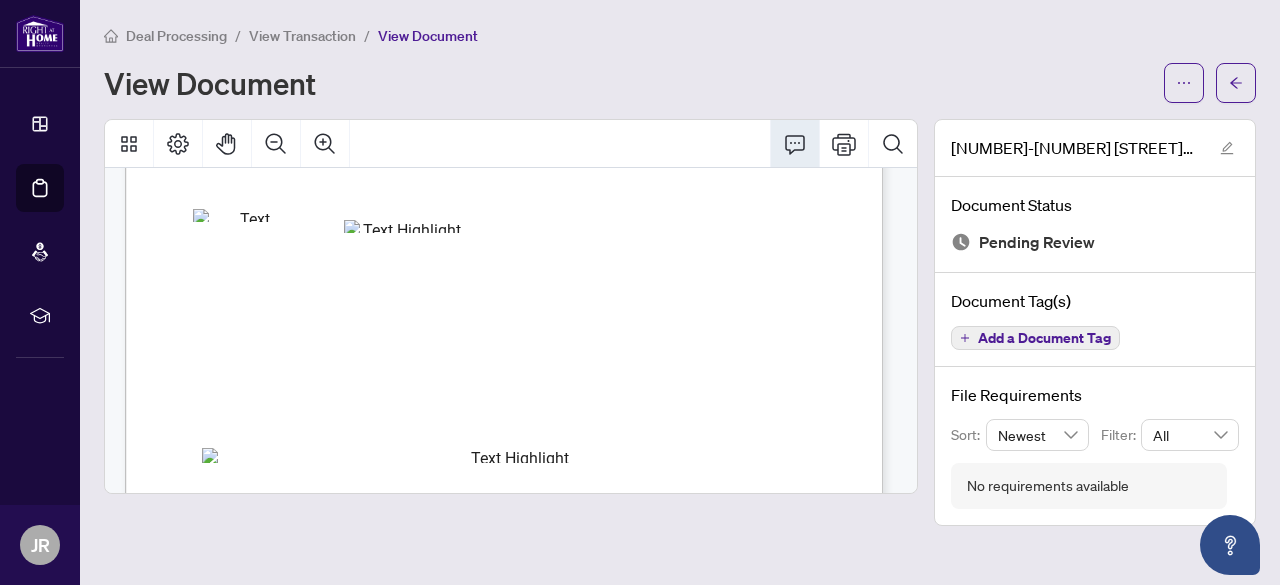 scroll, scrollTop: 710, scrollLeft: 0, axis: vertical 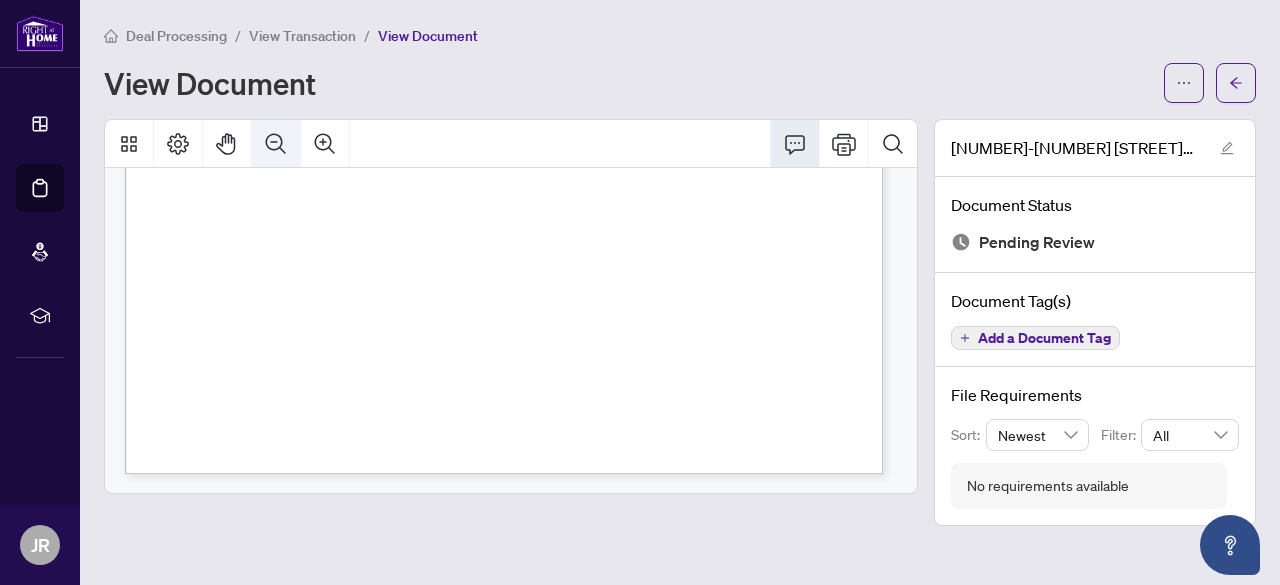 click 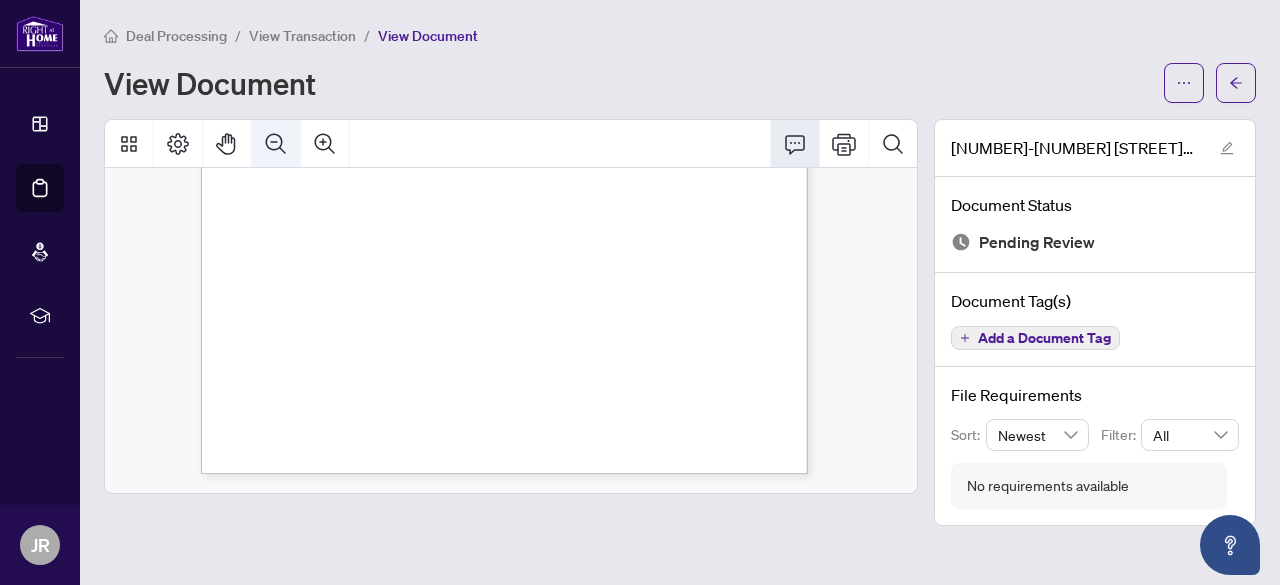 click 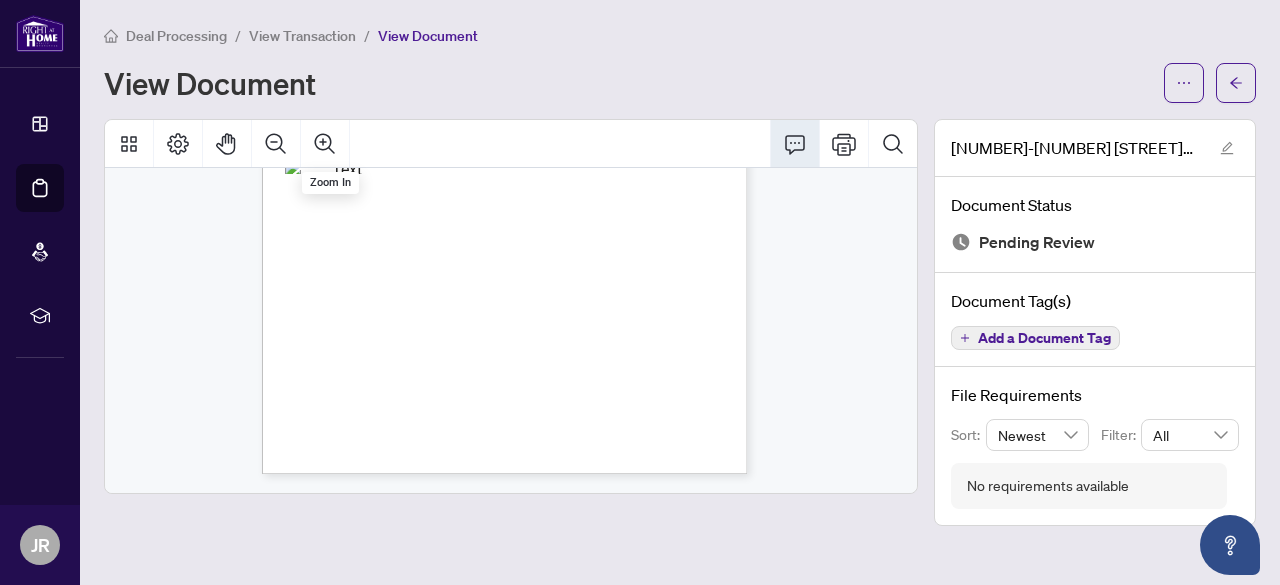 scroll, scrollTop: 0, scrollLeft: 0, axis: both 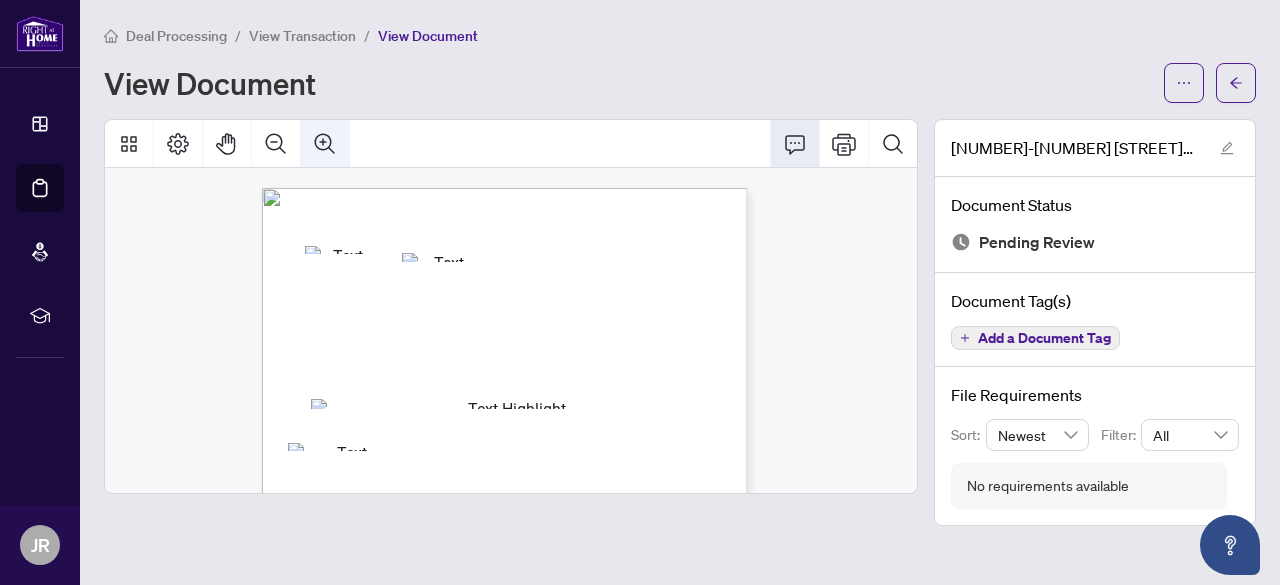 click 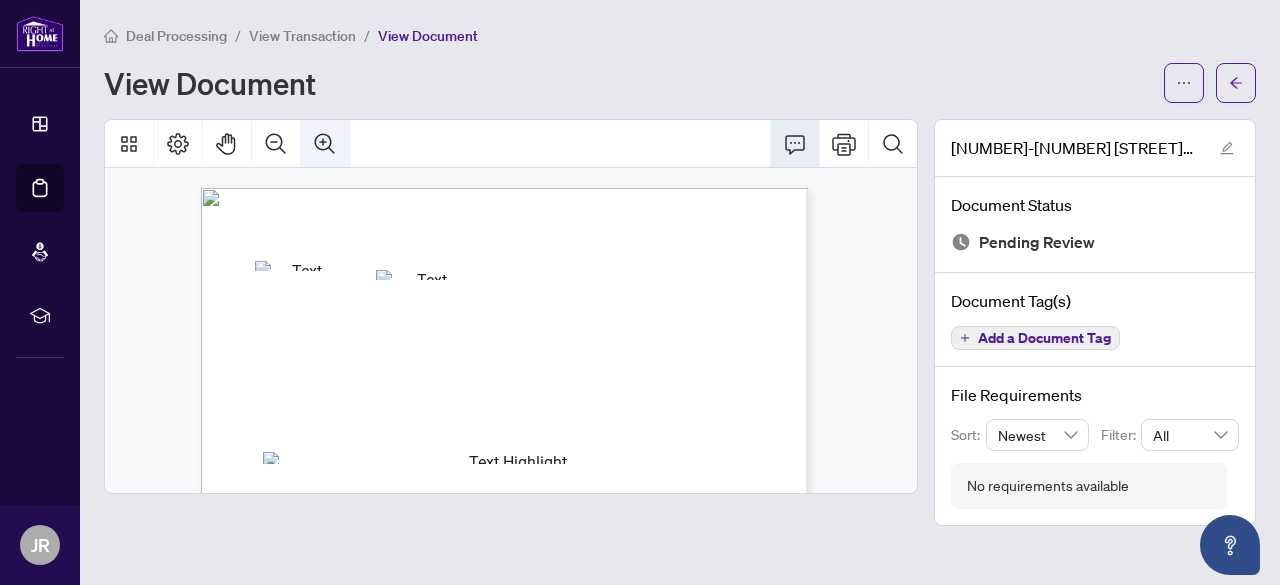 scroll, scrollTop: 3, scrollLeft: 0, axis: vertical 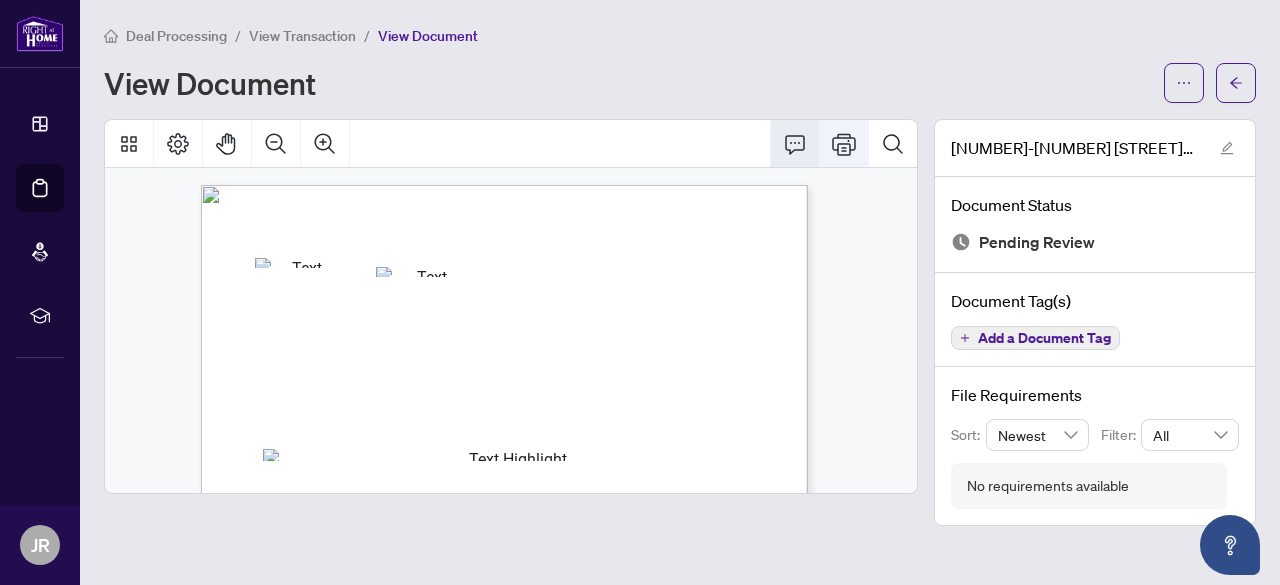 click at bounding box center [844, 144] 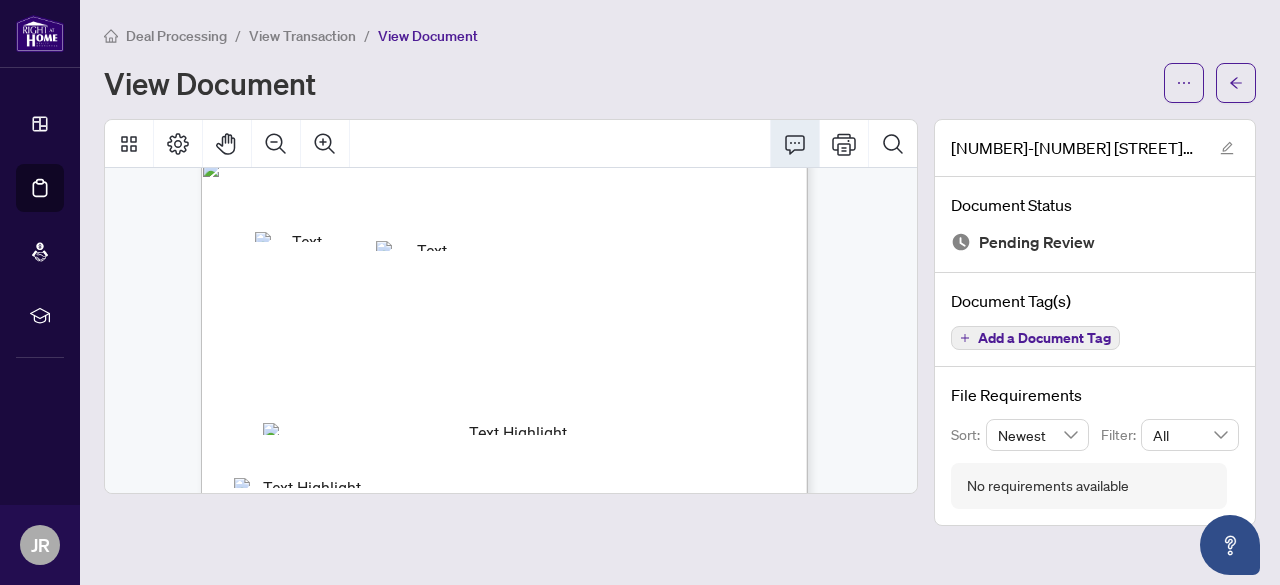 scroll, scrollTop: 0, scrollLeft: 0, axis: both 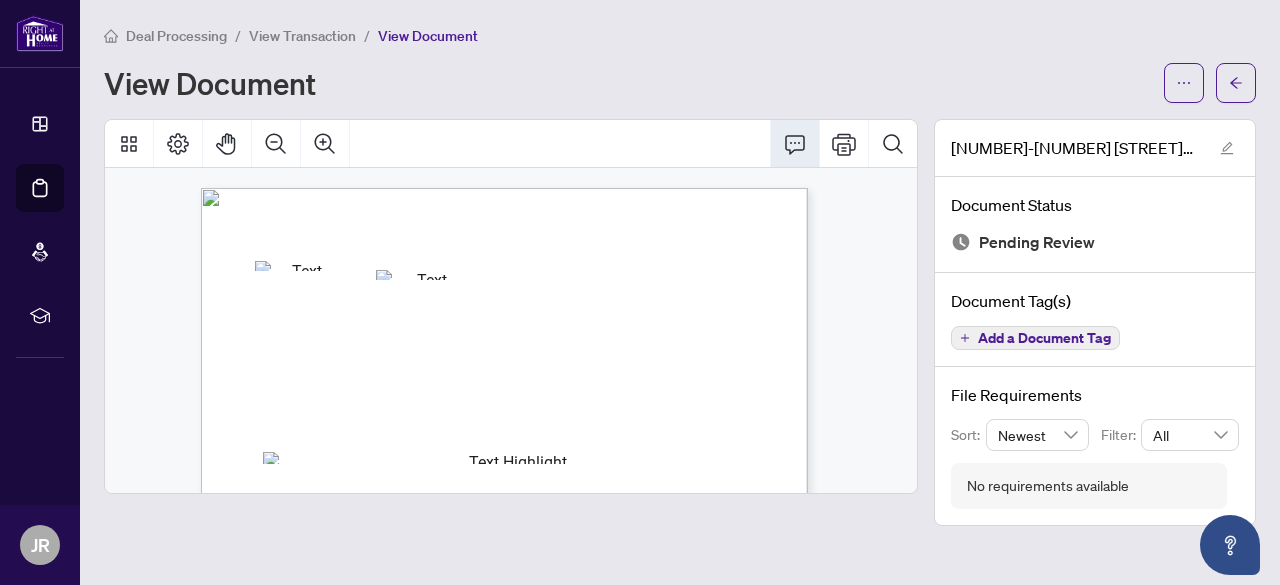 click on "View Document" at bounding box center [428, 36] 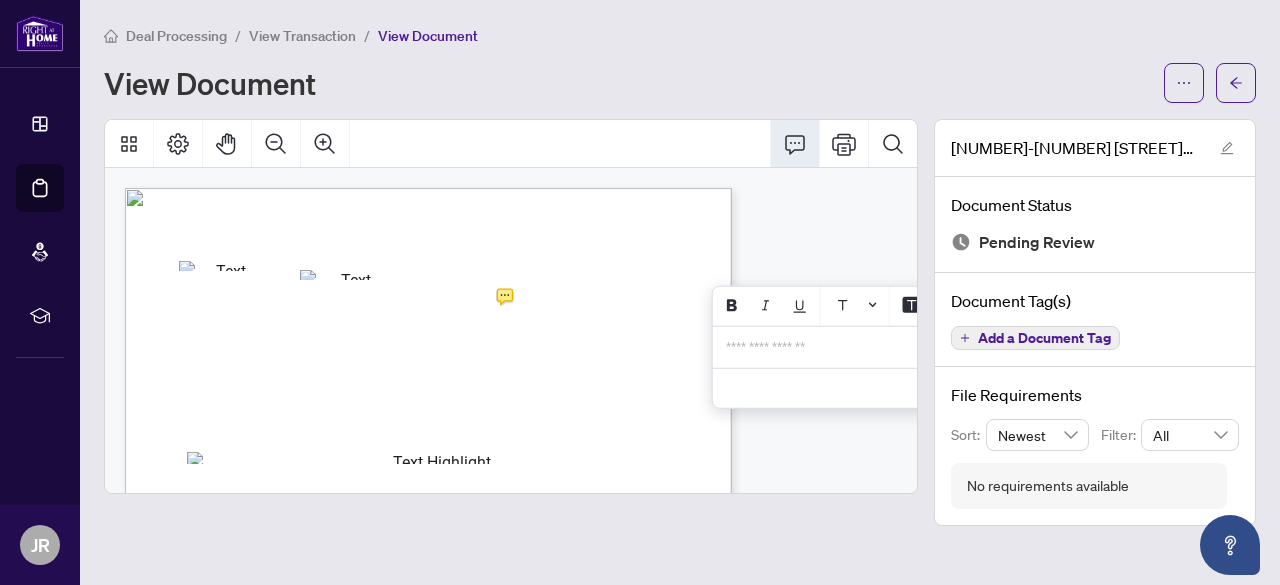 click on "Status: Open" at bounding box center (399, 255) 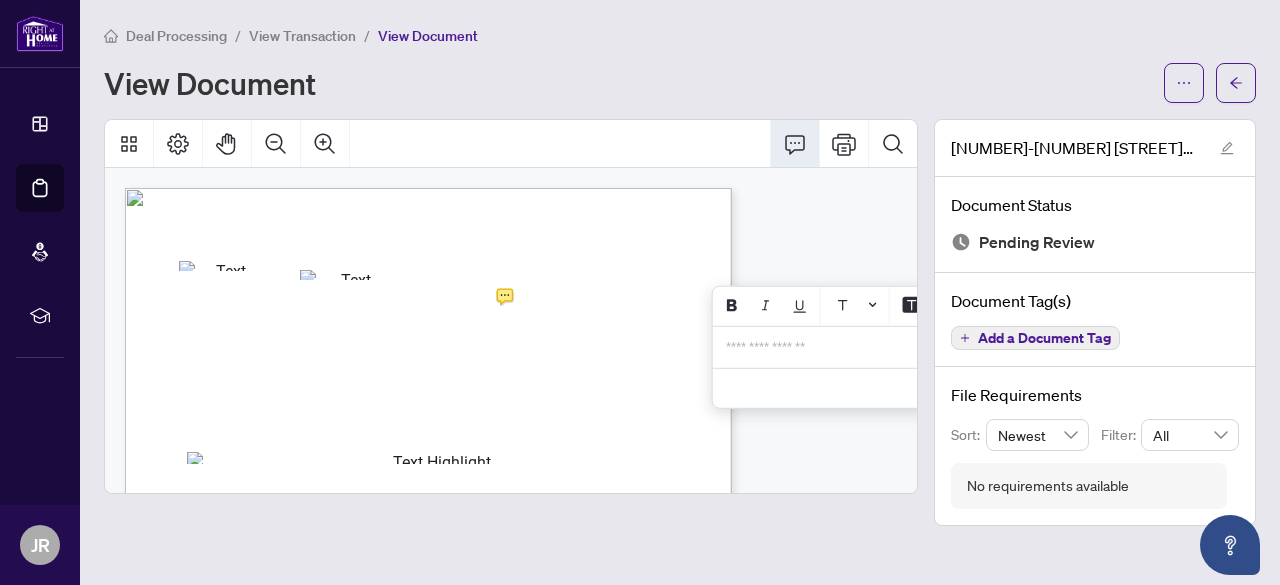 click 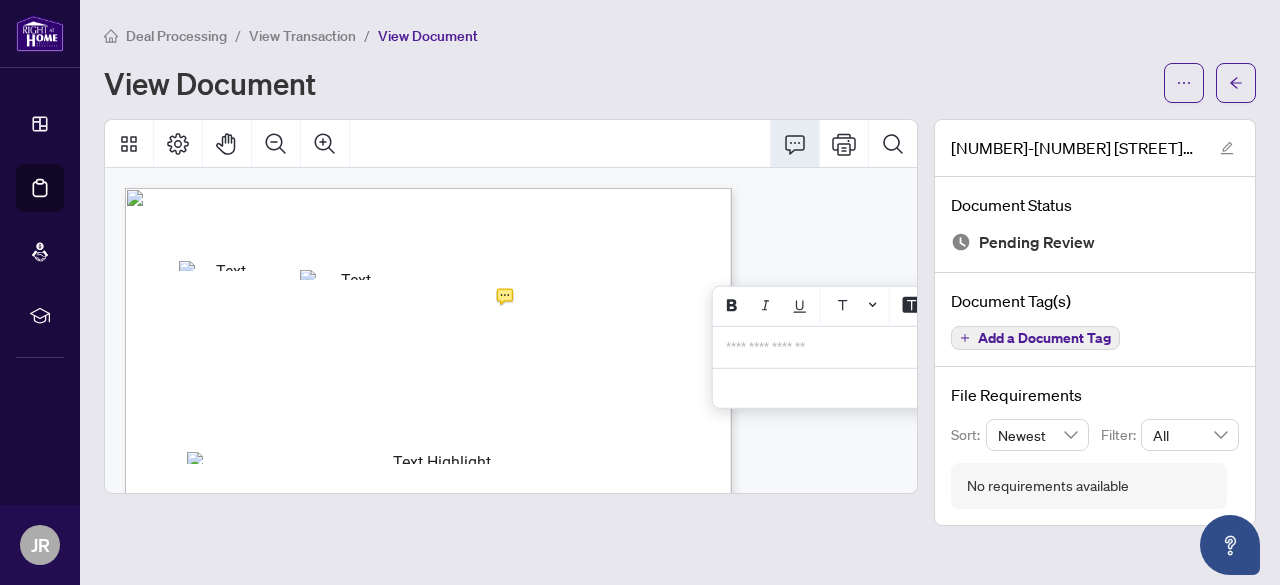 click on "Property:" at bounding box center [177, 232] 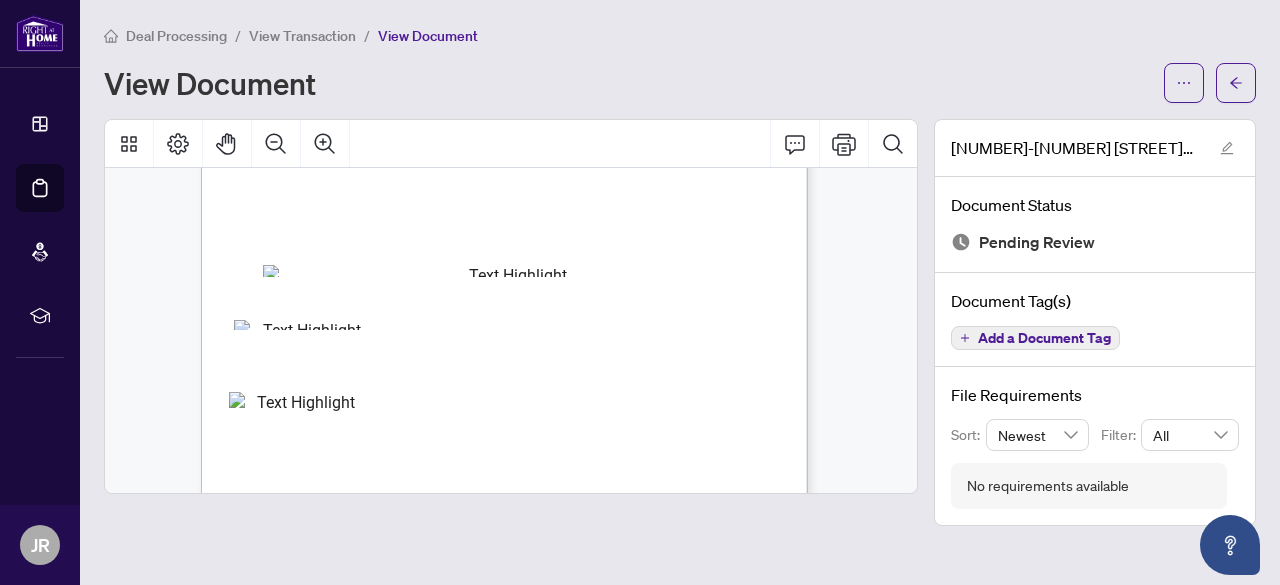 scroll, scrollTop: 0, scrollLeft: 0, axis: both 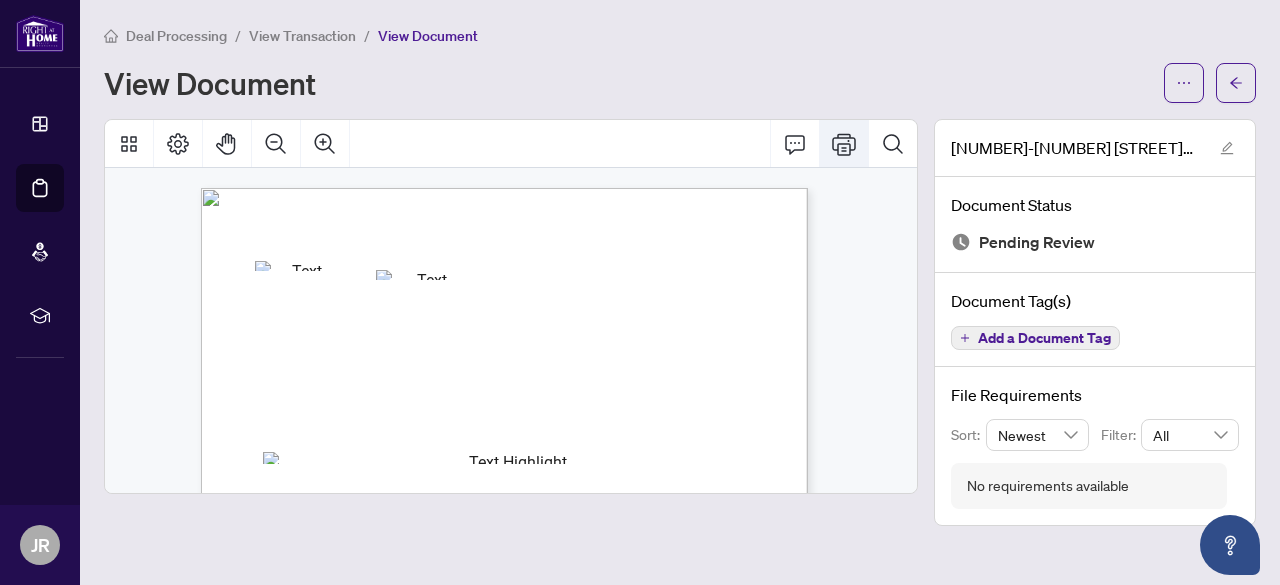 click at bounding box center (844, 144) 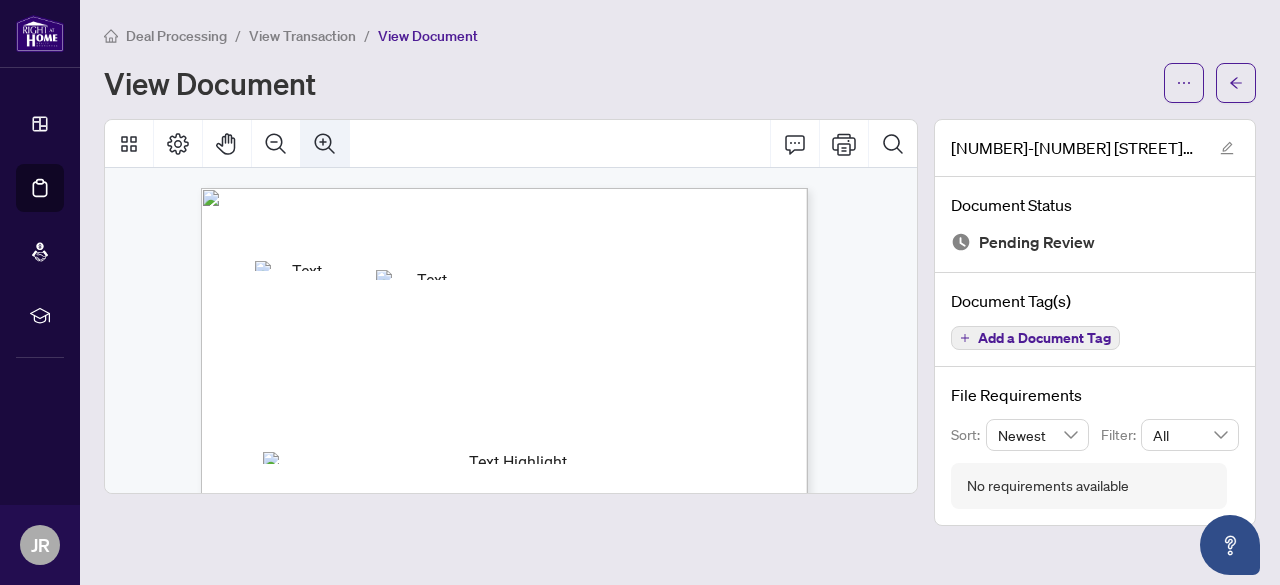 click 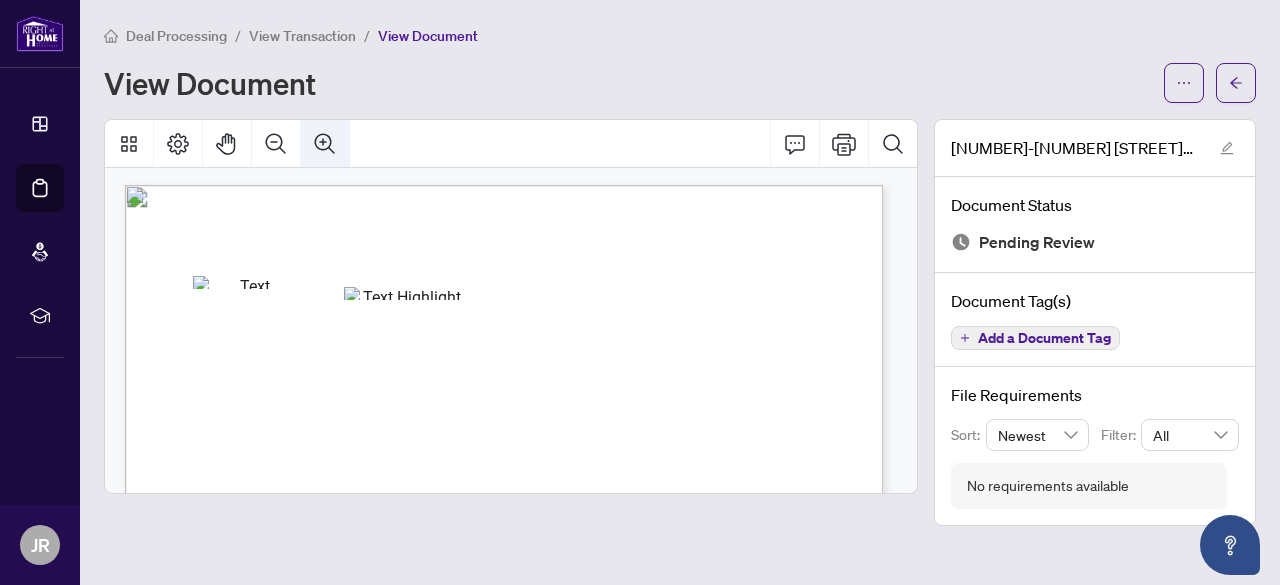 click 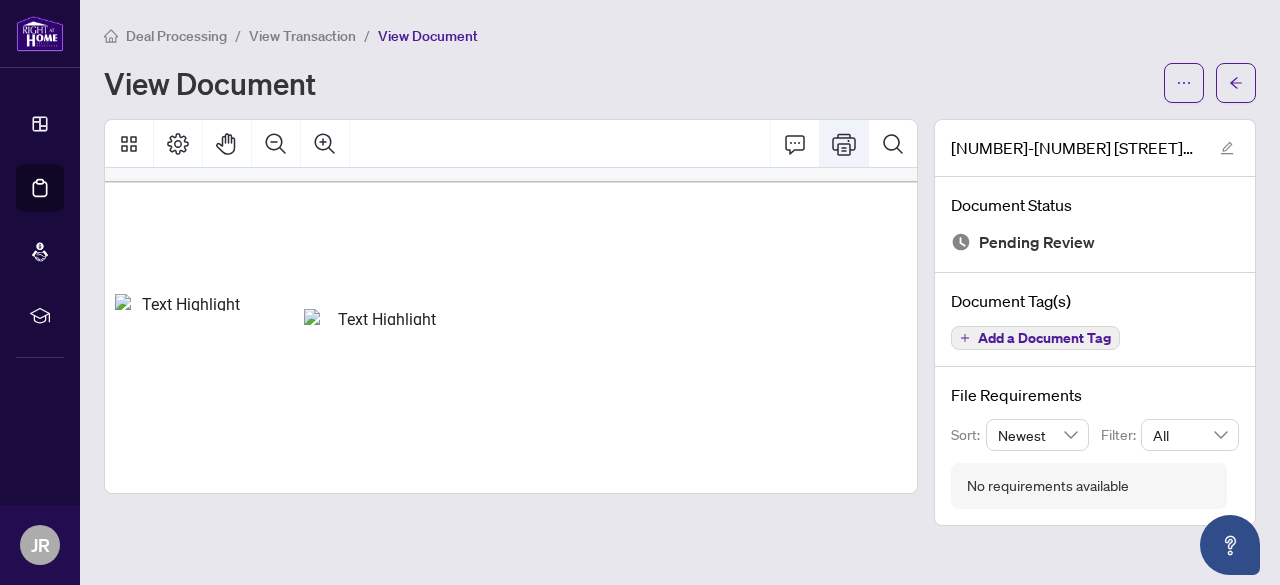 click at bounding box center (844, 144) 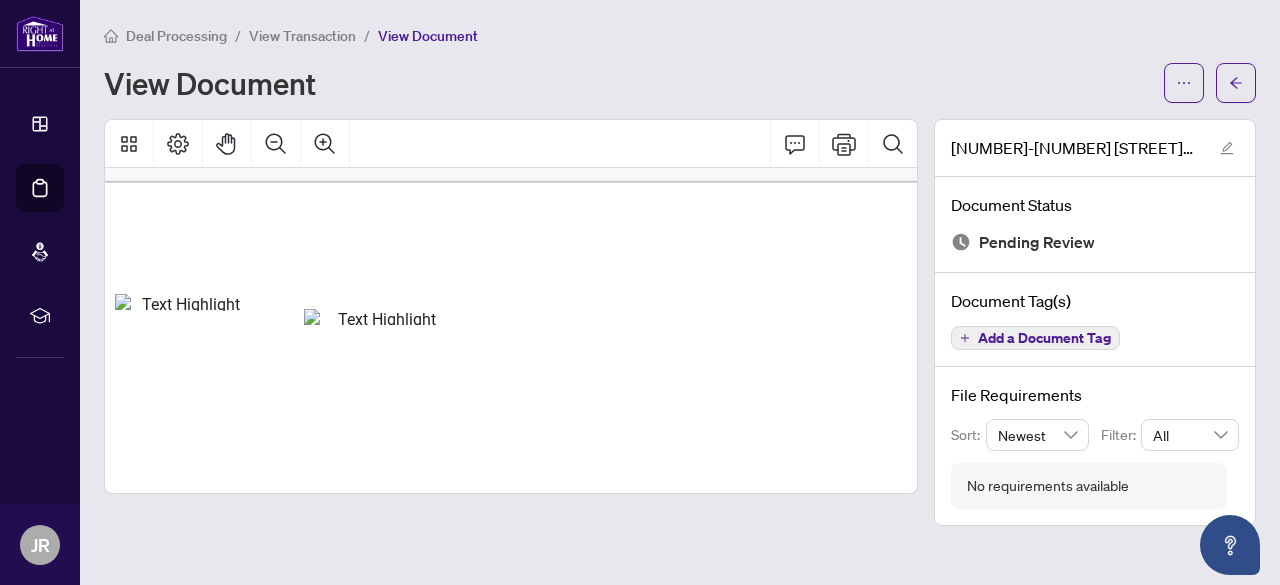 click on "View Transaction" at bounding box center (302, 36) 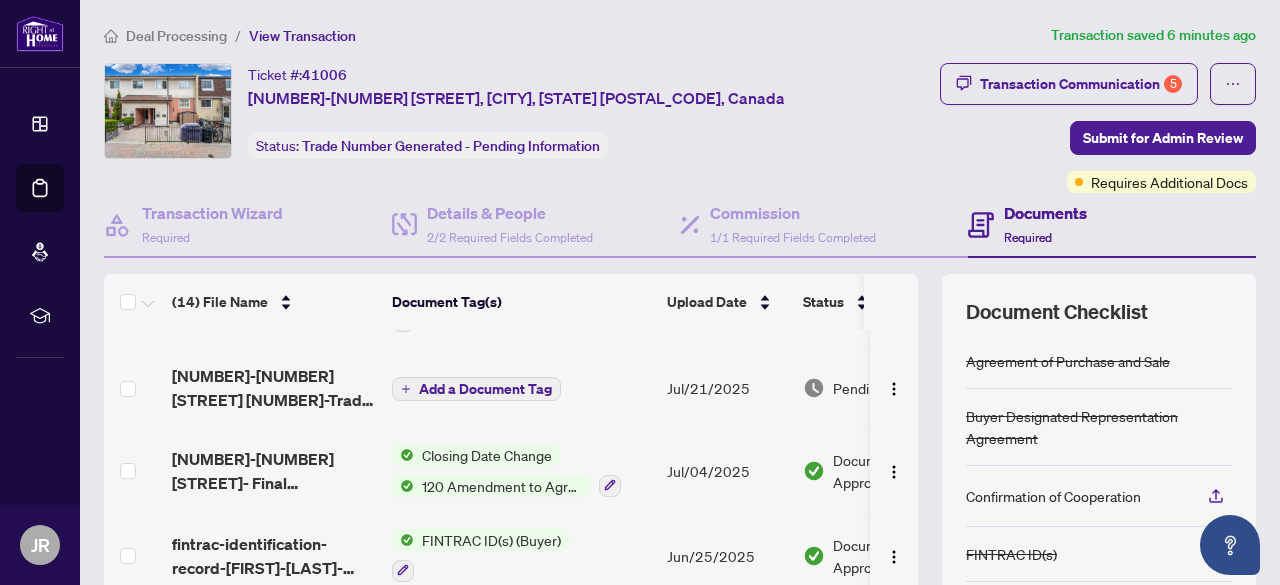 scroll, scrollTop: 68, scrollLeft: 0, axis: vertical 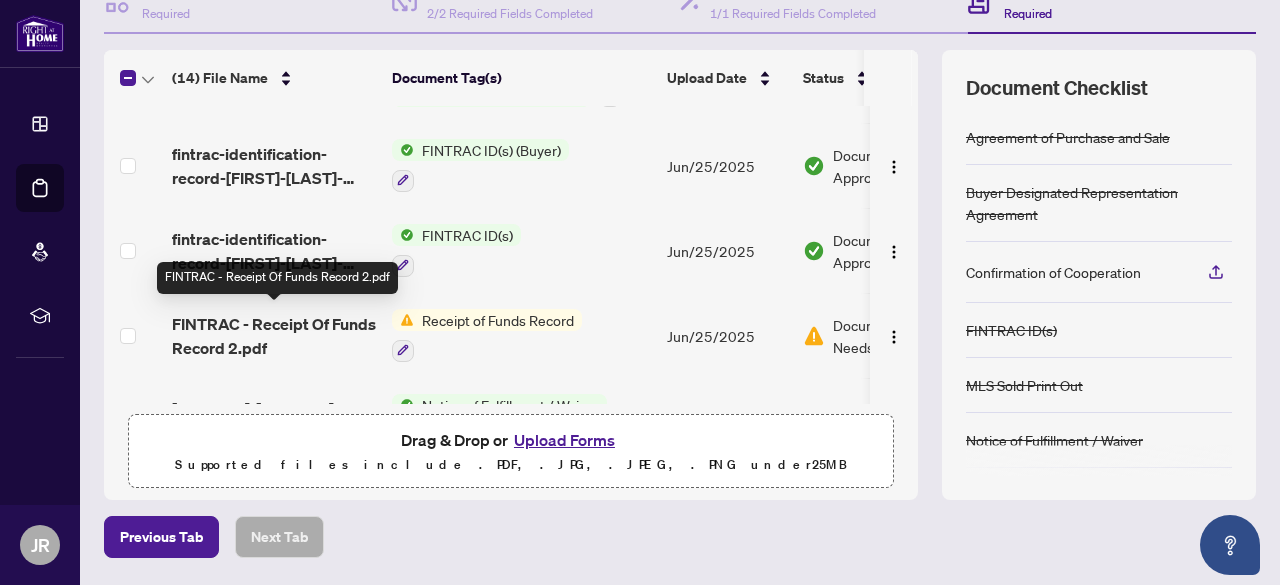click on "FINTRAC - Receipt Of Funds Record 2.pdf" at bounding box center [274, 336] 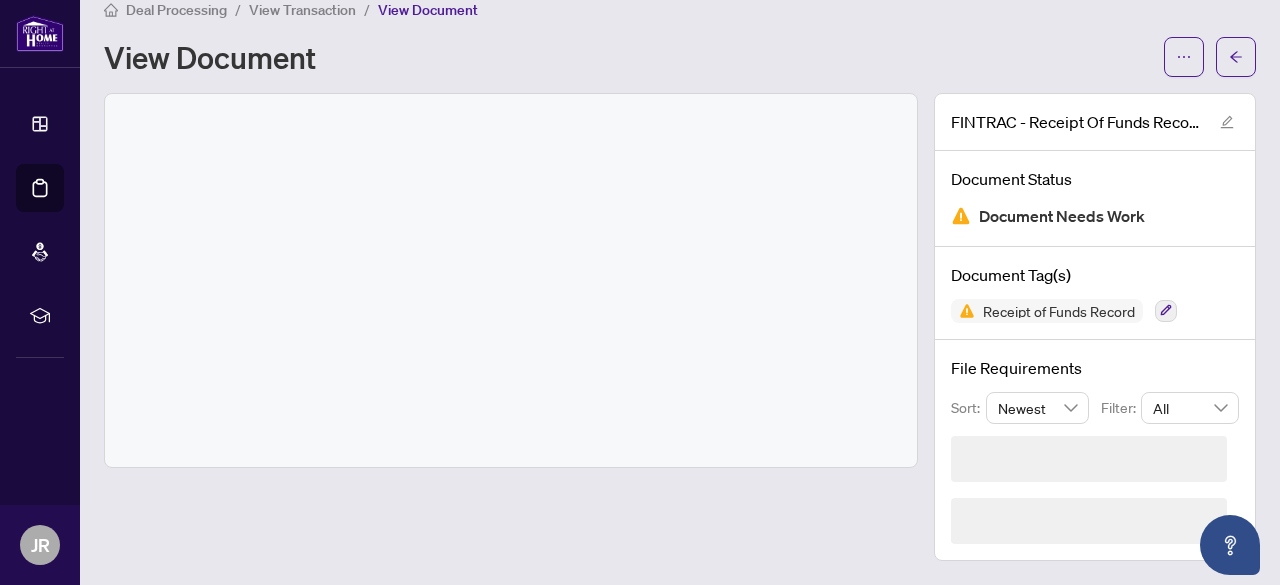 scroll, scrollTop: 0, scrollLeft: 0, axis: both 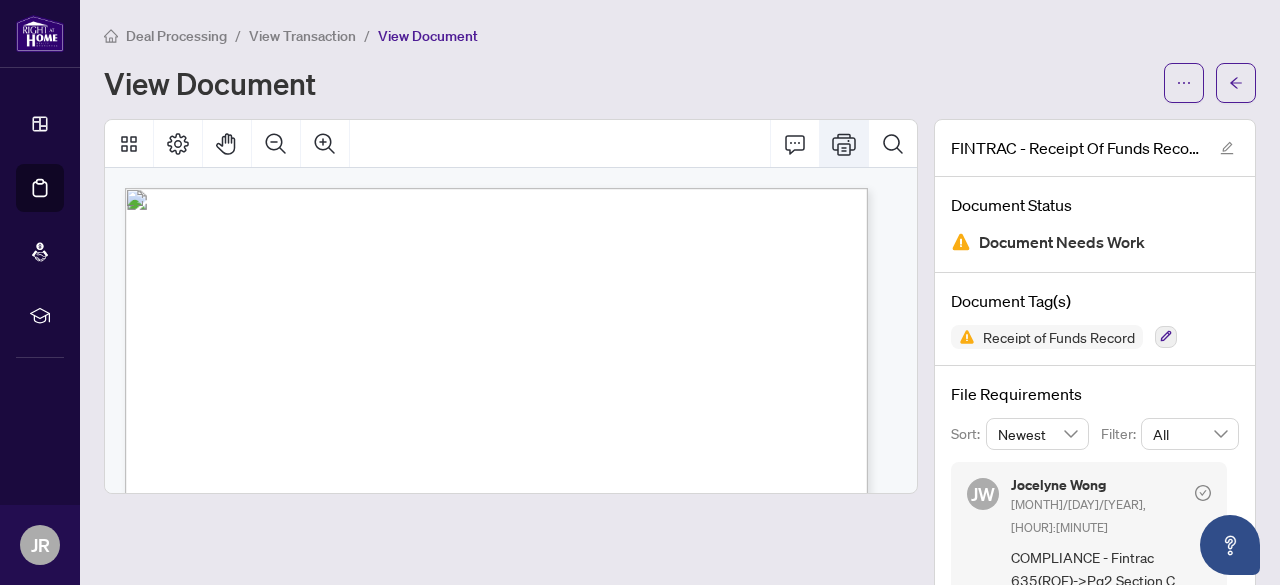 click 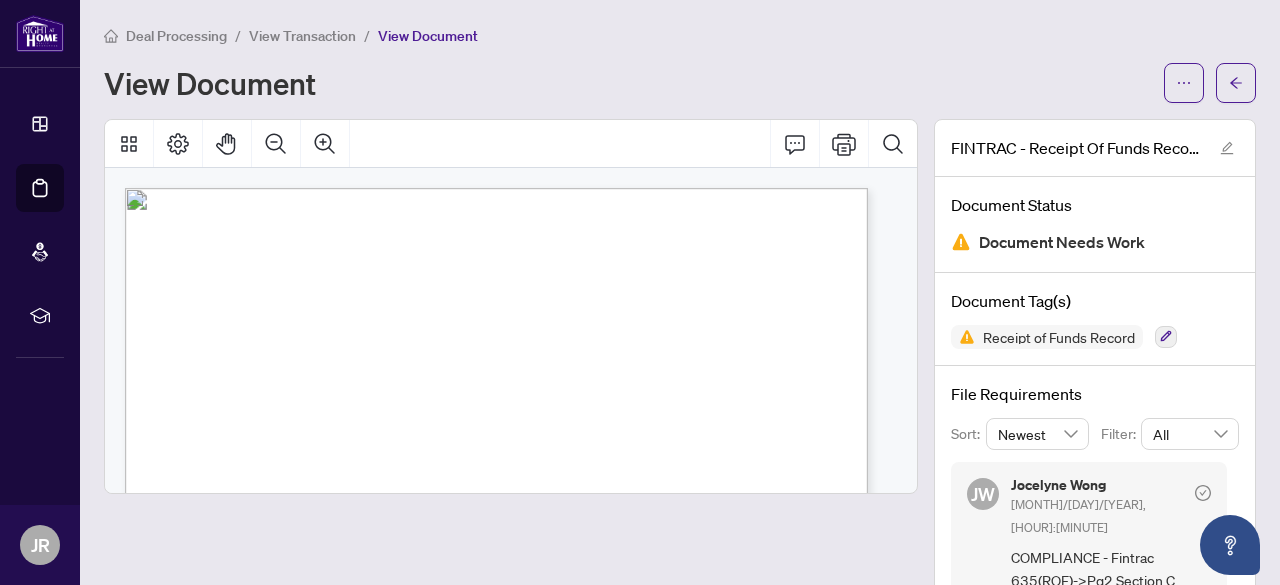 click on "View Transaction" at bounding box center (302, 36) 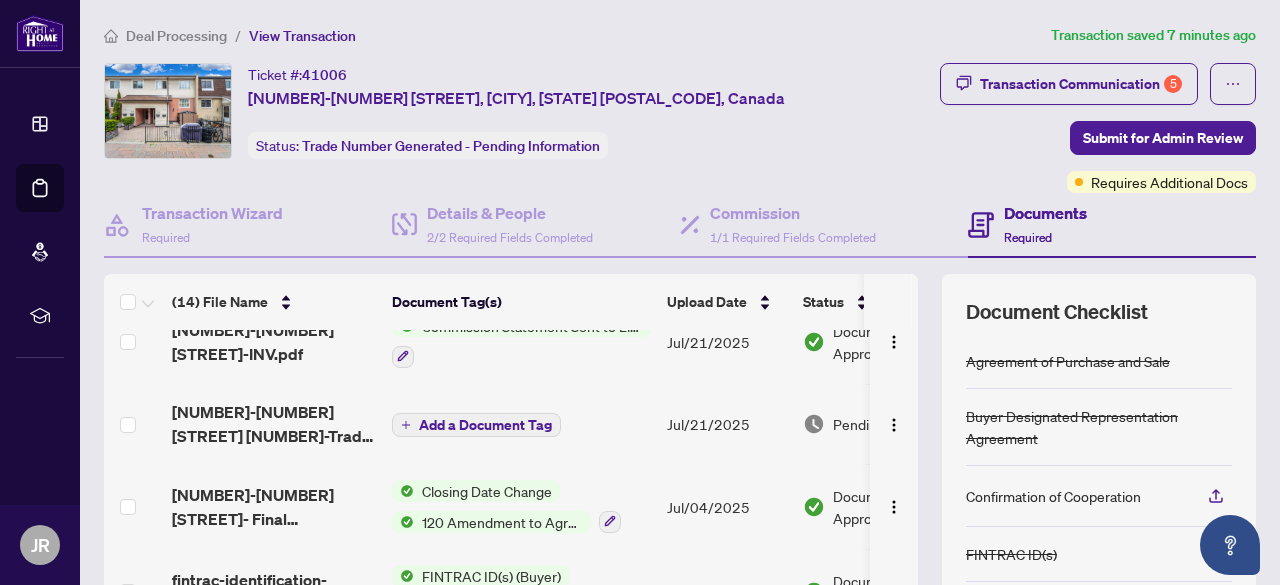 scroll, scrollTop: 32, scrollLeft: 0, axis: vertical 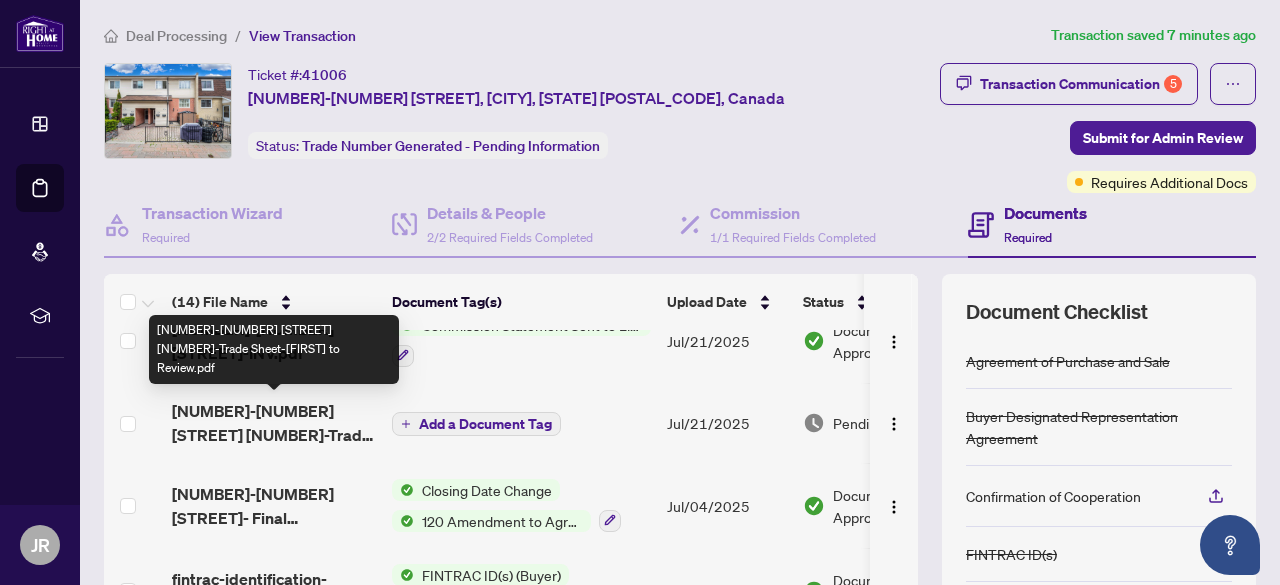 click on "[NUMBER]-[NUMBER] [STREET] [NUMBER]-Trade Sheet-[FIRST] to Review.pdf" at bounding box center [274, 423] 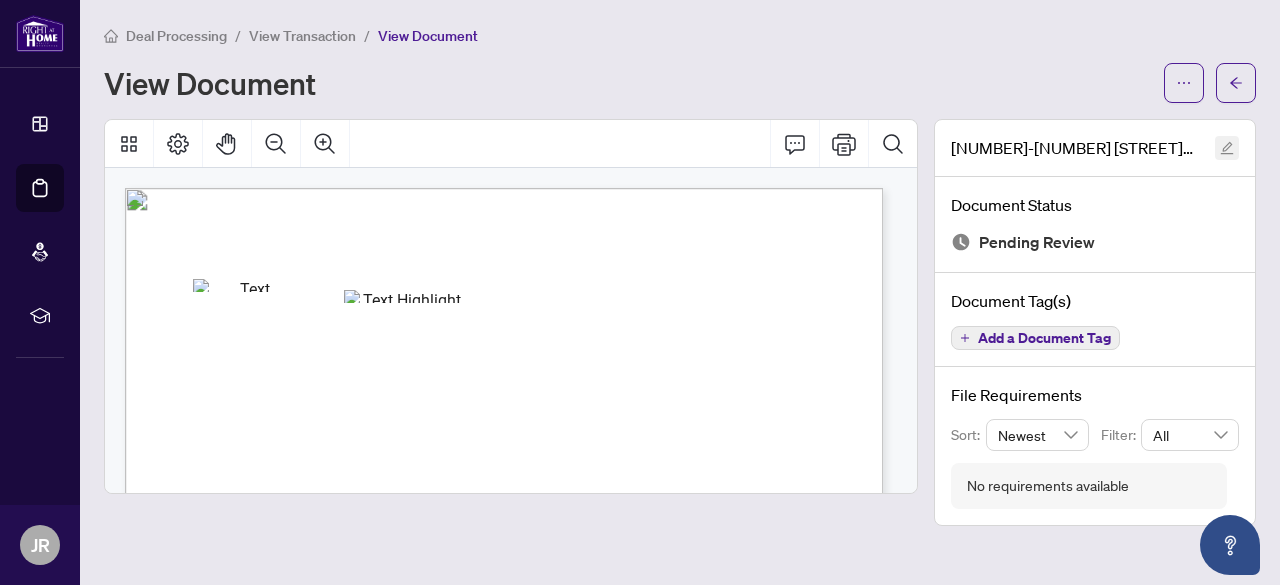 click at bounding box center [1227, 148] 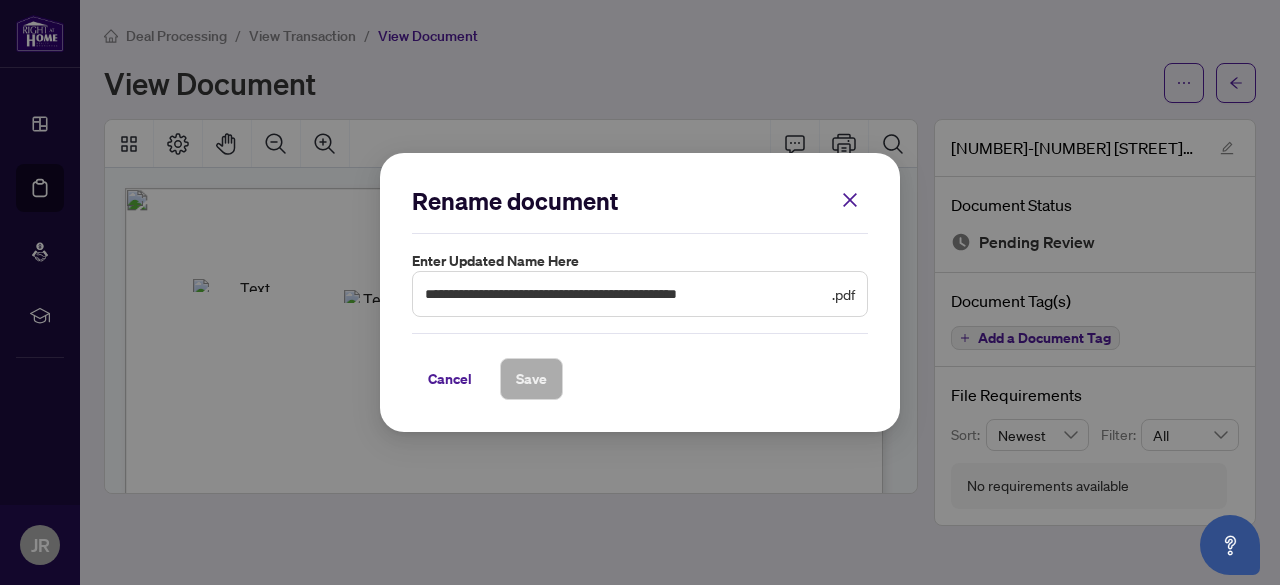 click on "**********" at bounding box center [640, 294] 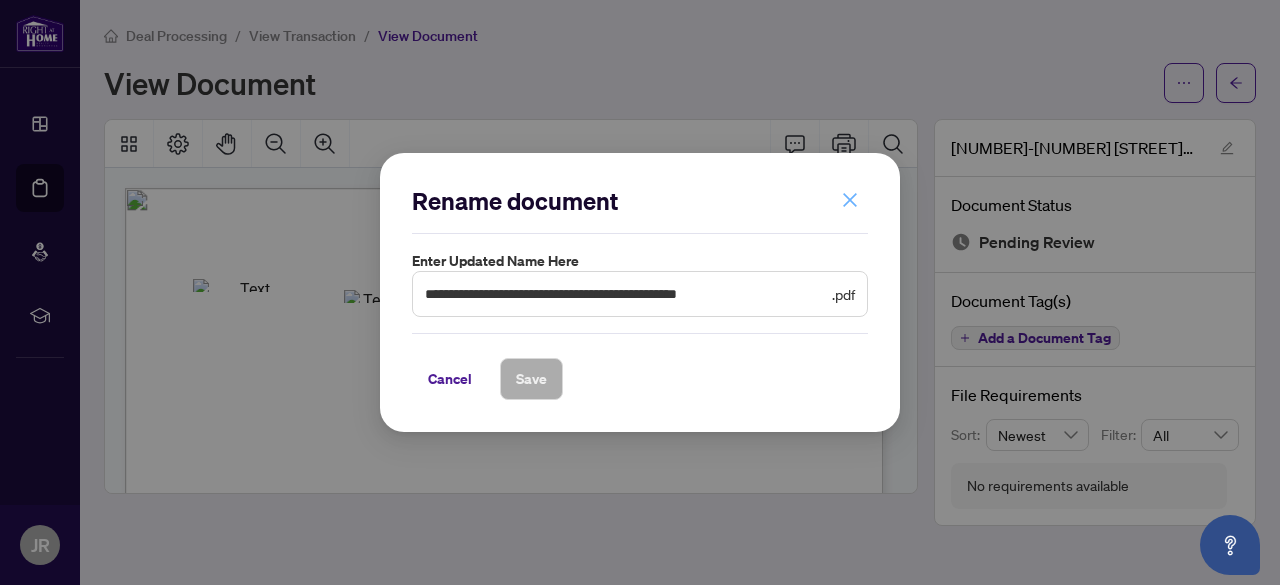 click 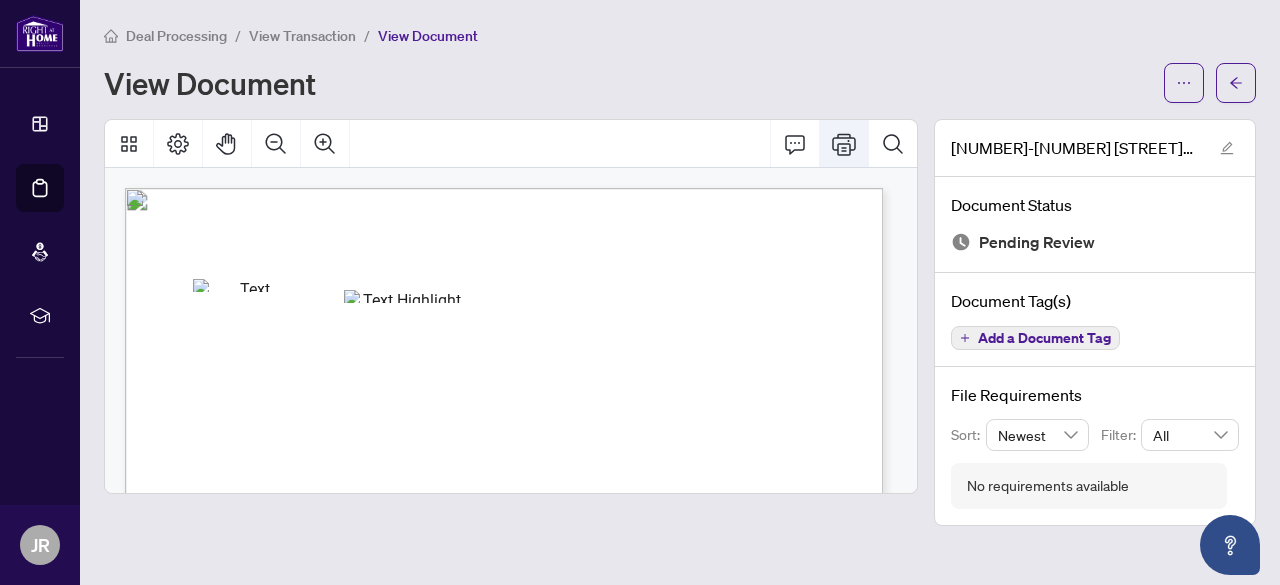 click 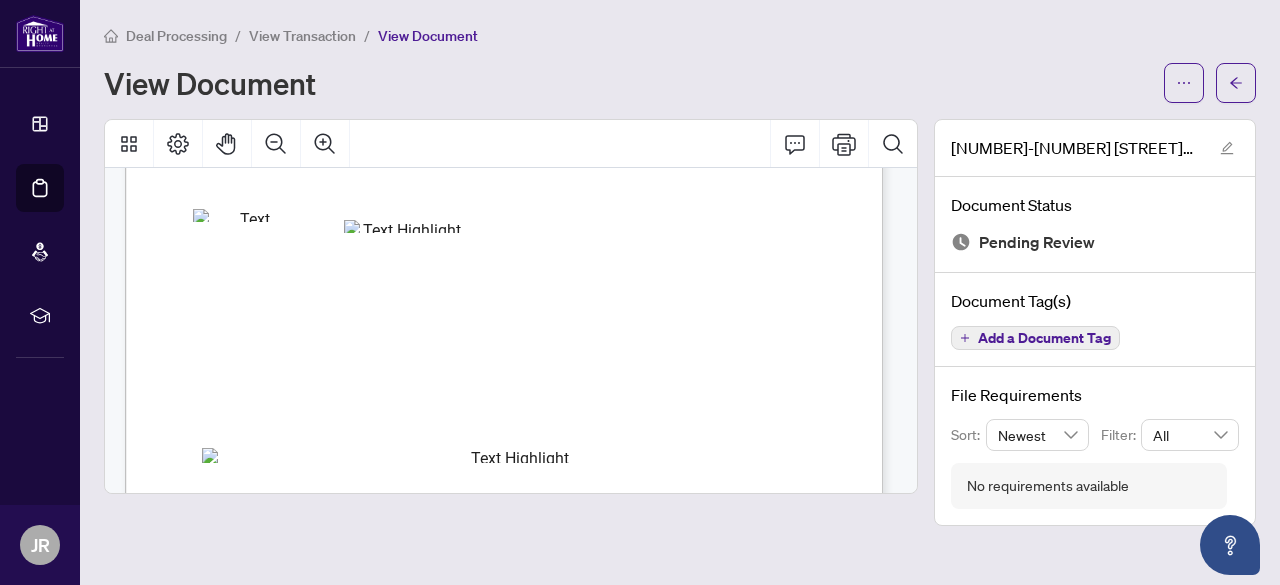 scroll, scrollTop: 0, scrollLeft: 0, axis: both 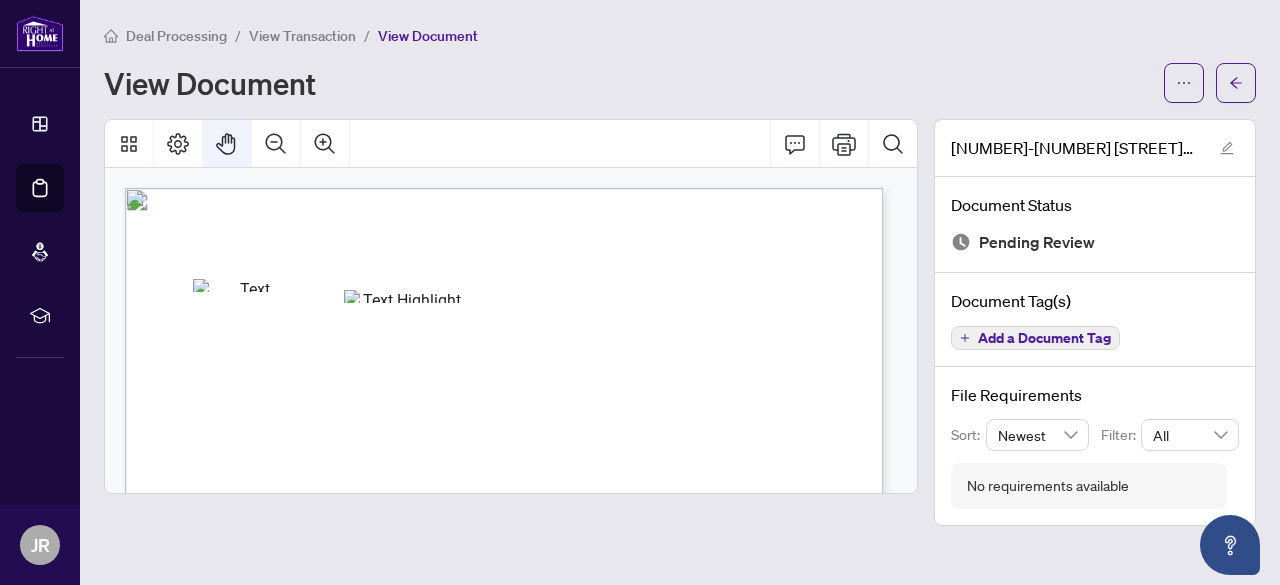 click 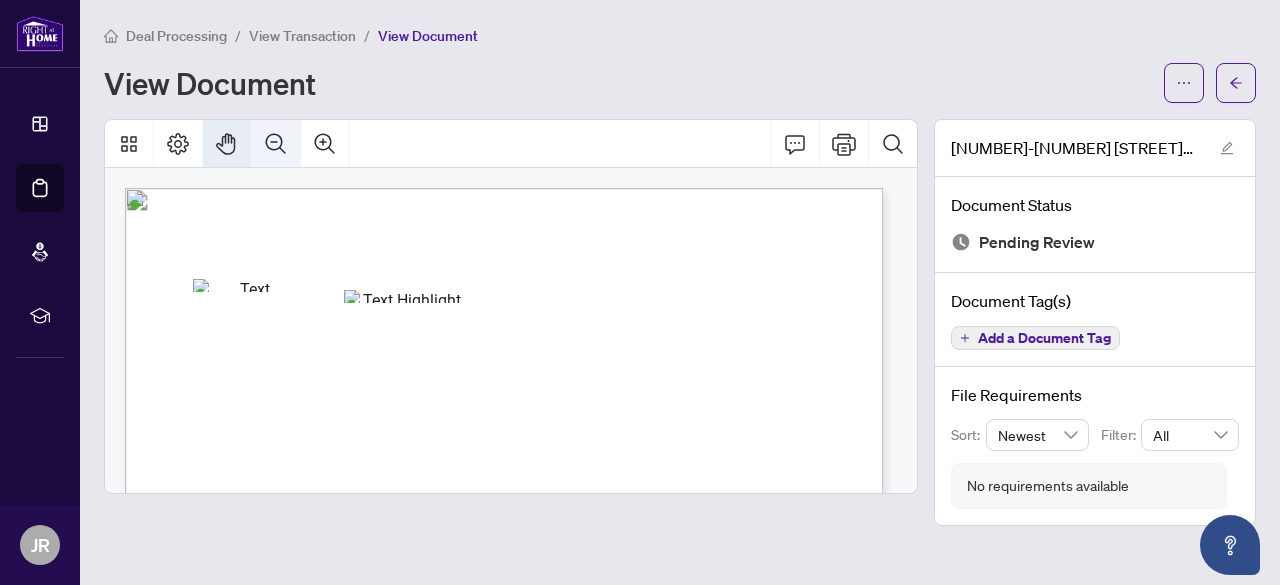 click at bounding box center (276, 144) 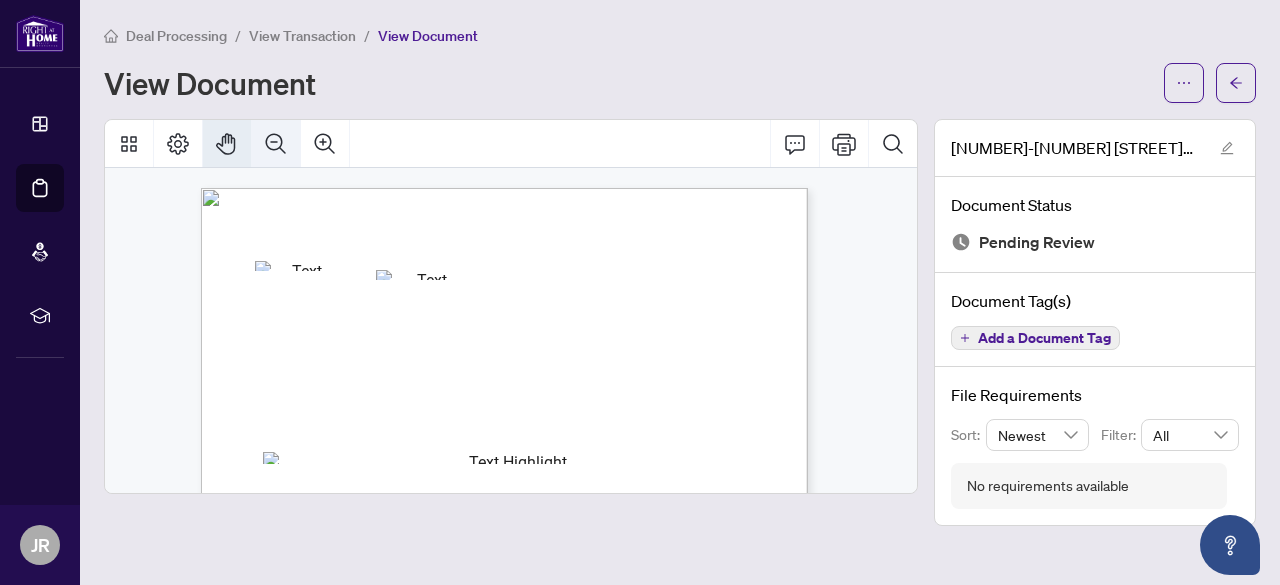 click at bounding box center [276, 144] 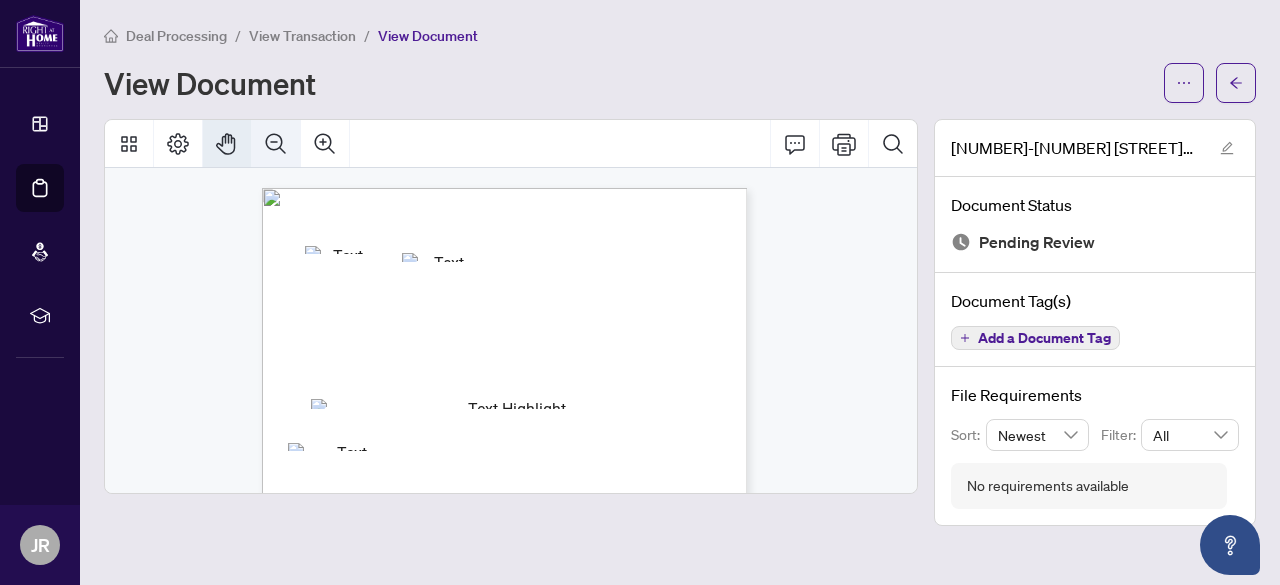click at bounding box center [276, 144] 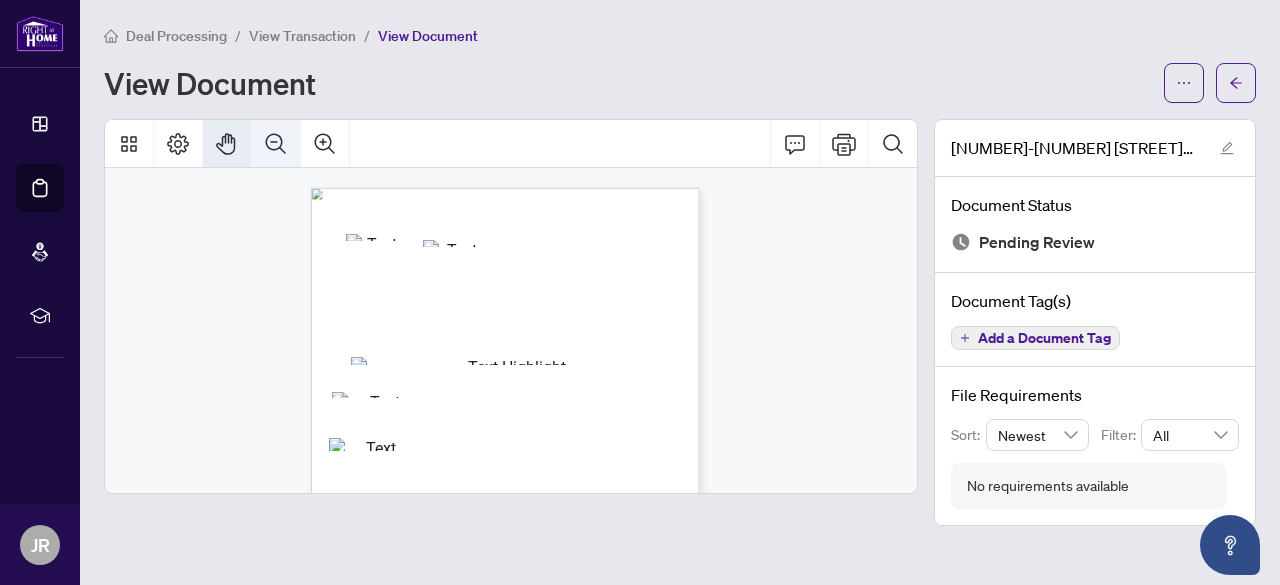 click at bounding box center (276, 144) 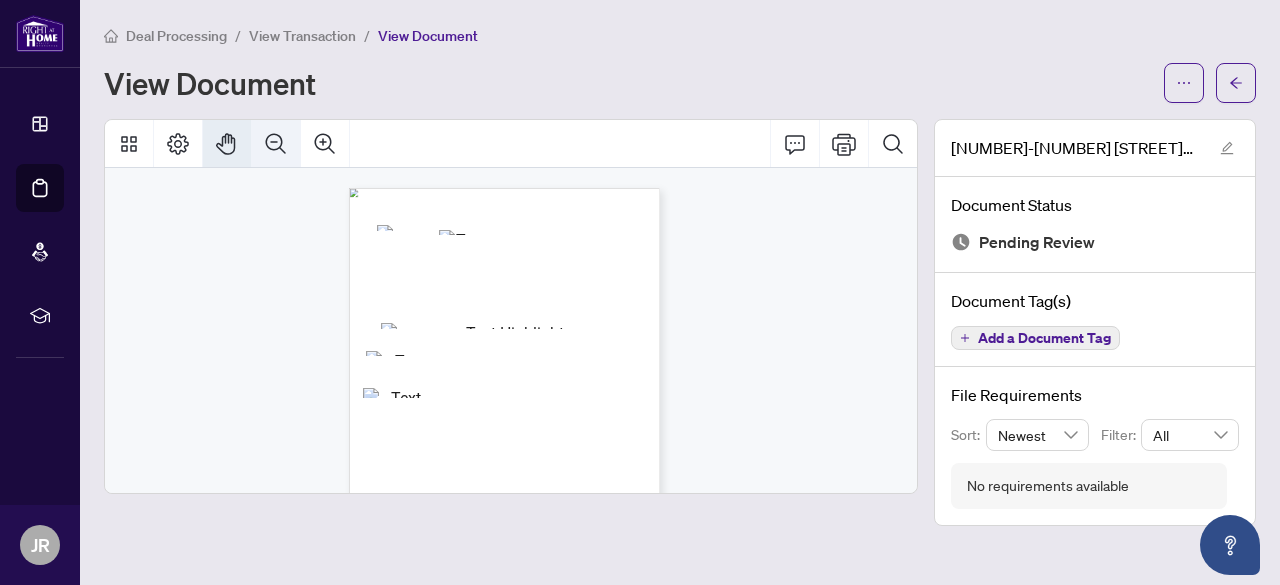 click at bounding box center (276, 144) 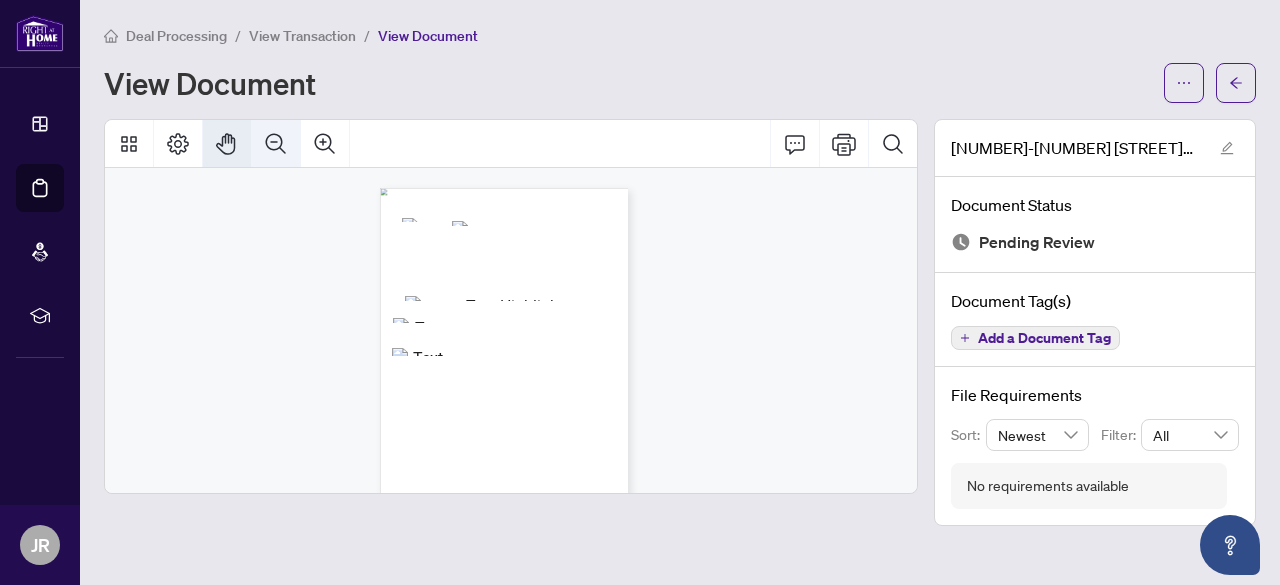 click at bounding box center [276, 144] 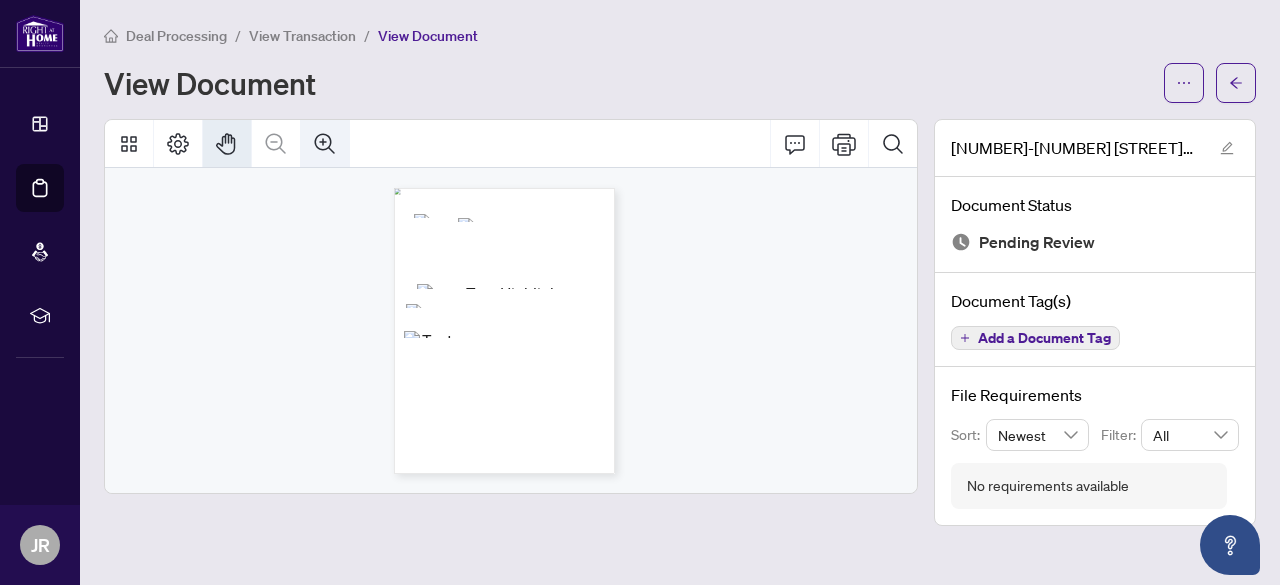 click at bounding box center (325, 144) 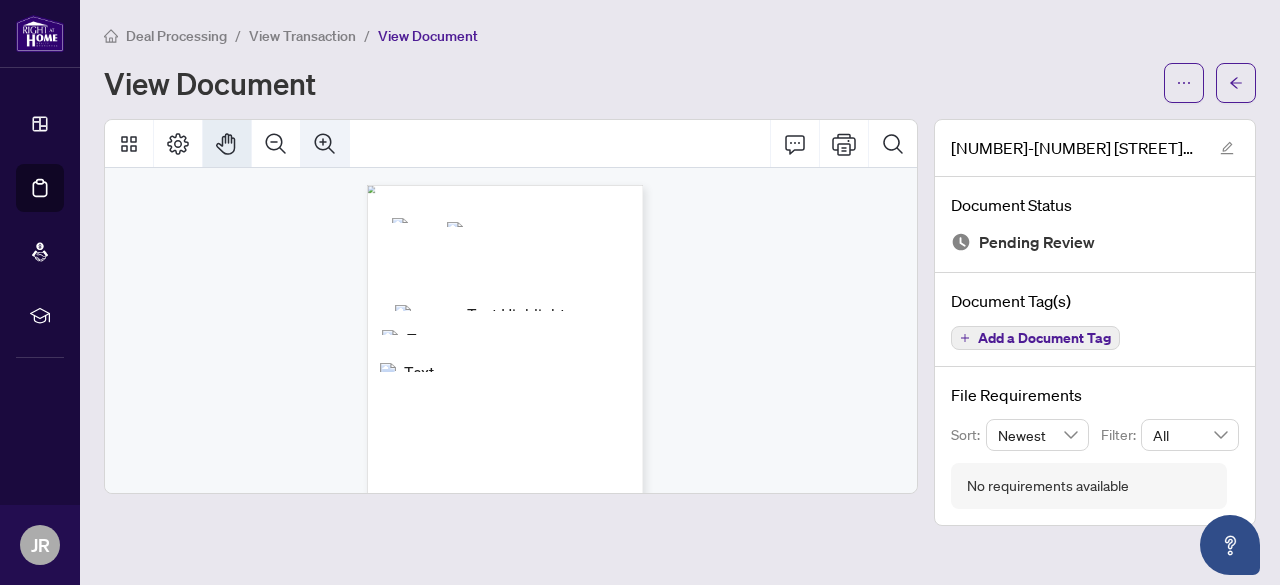 click at bounding box center [325, 144] 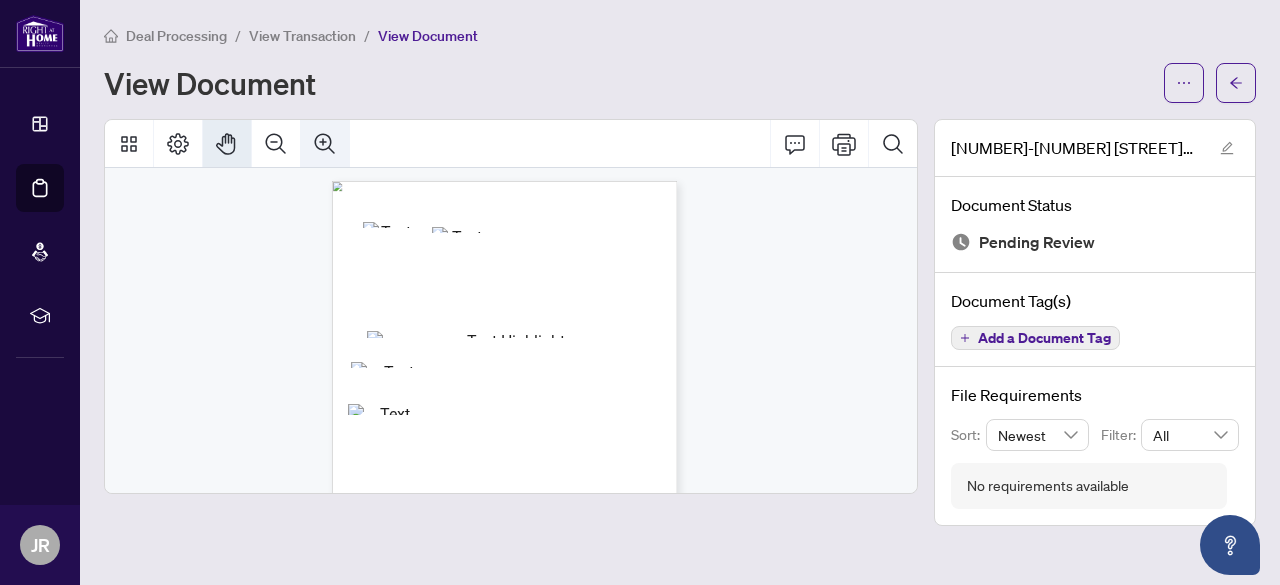 click at bounding box center (325, 144) 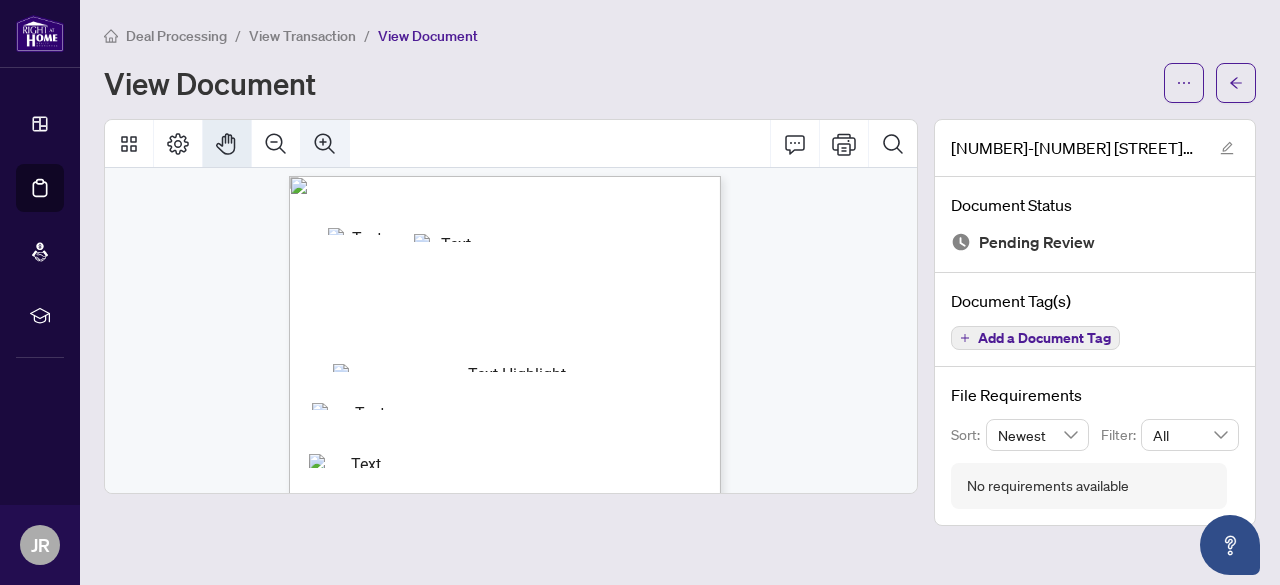 click at bounding box center [325, 144] 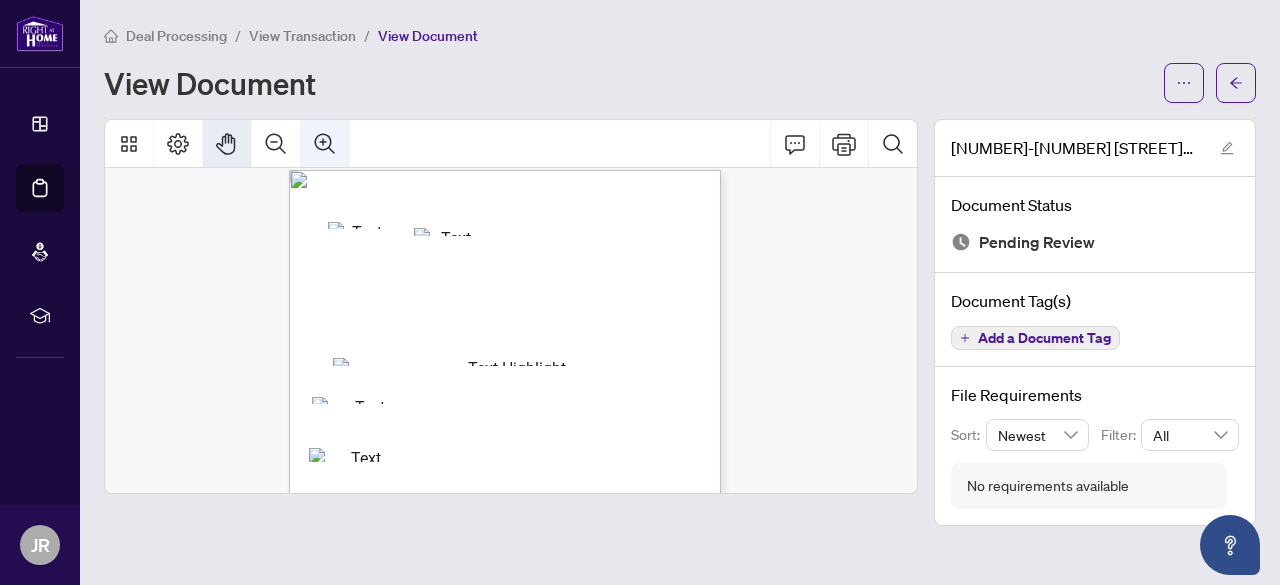 click at bounding box center [325, 144] 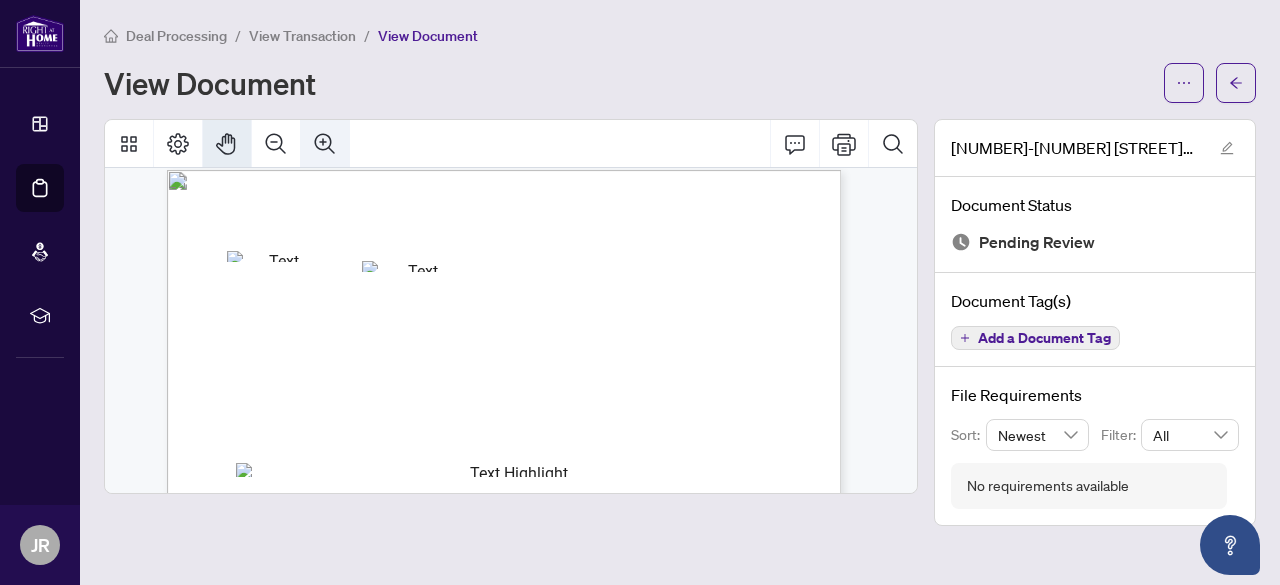 scroll, scrollTop: 26, scrollLeft: 0, axis: vertical 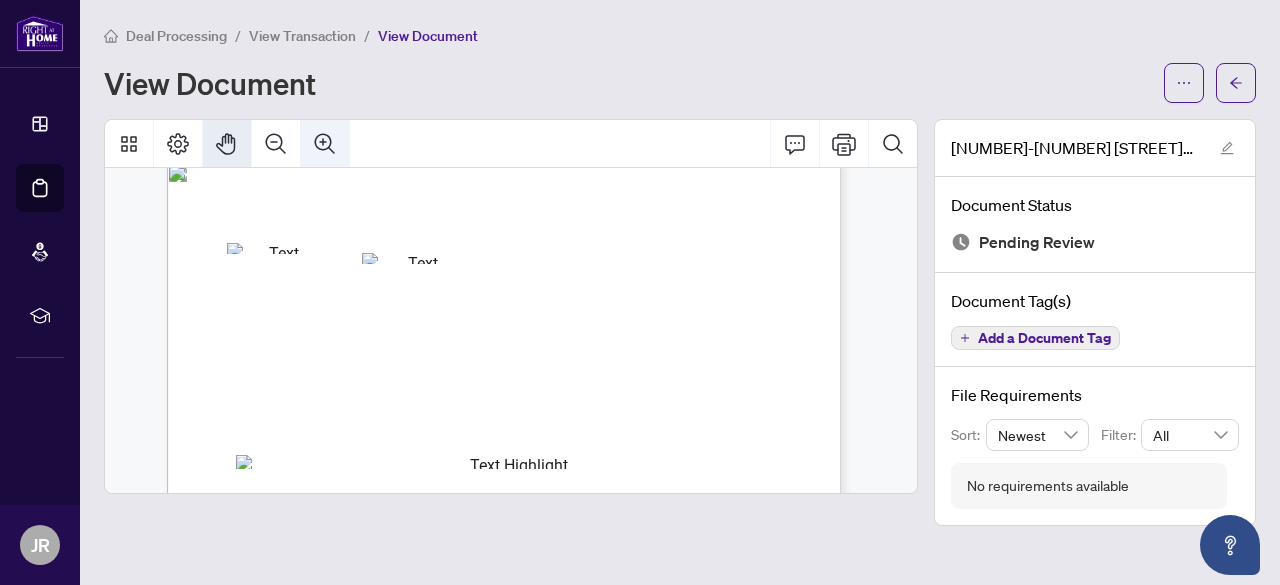 click at bounding box center [325, 144] 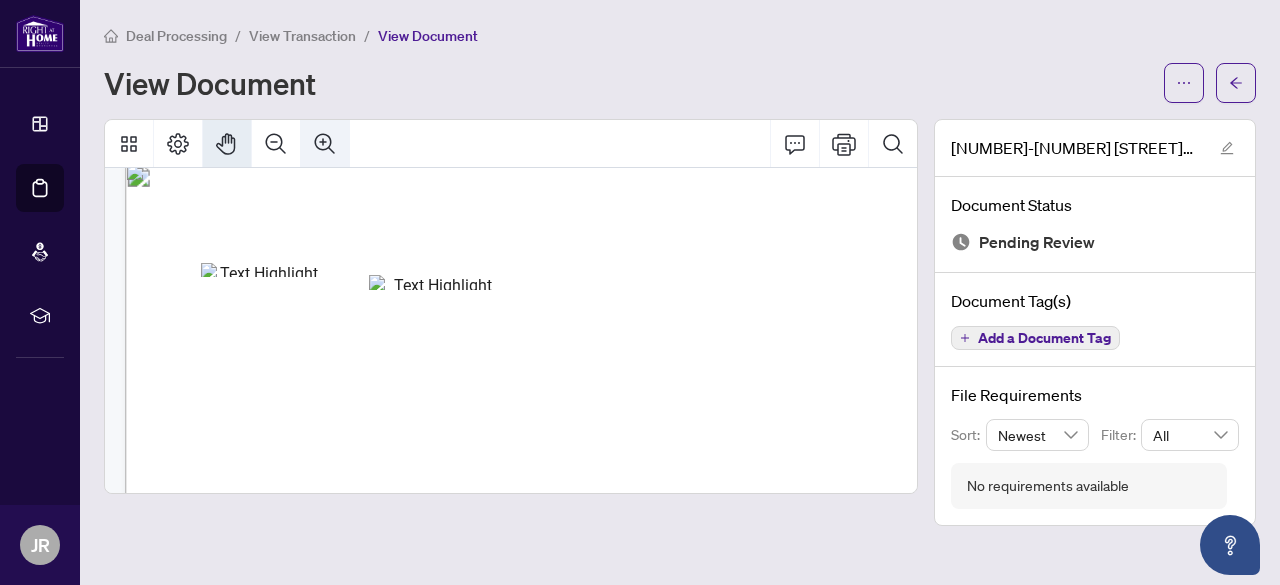 scroll, scrollTop: 35, scrollLeft: 42, axis: both 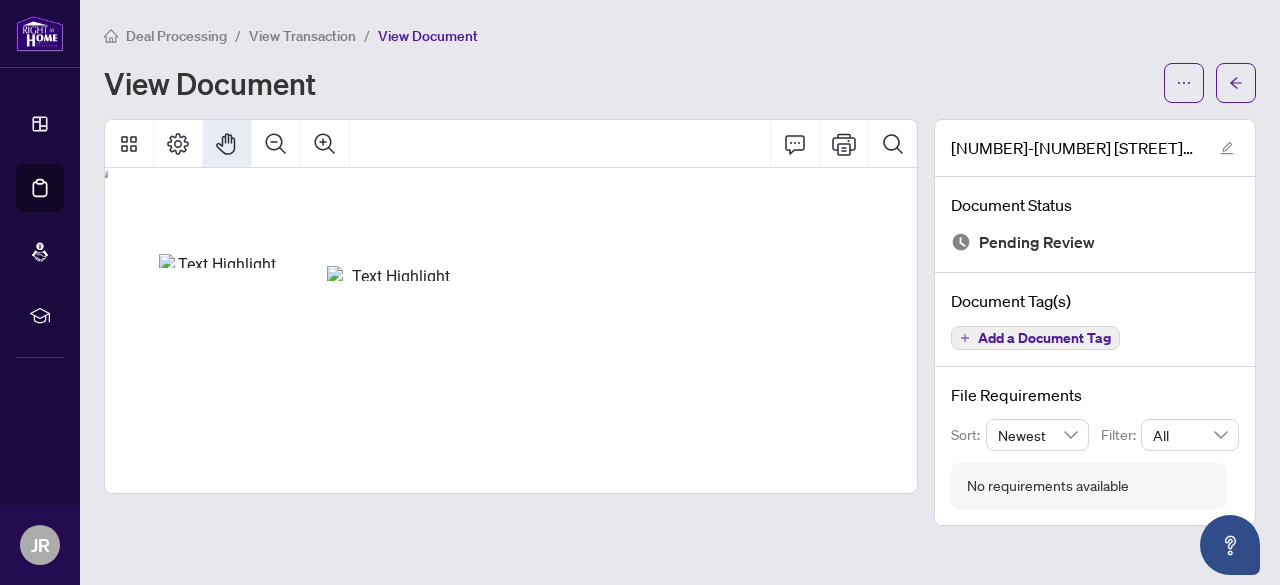 click on "[COMPANY] [NUMBER]
[NUMBER] [STREET] [NUMBER]
[CITY],[STATE] [POSTAL_CODE]  Property:
Type:  RESIDENTIAL
Class.:  SELLING SIDE  Status: Open  MLS #:  W12188031
Offer Date:  [MONTH] [DAY], [YEAR]  Entry Date:  [MONTH] [DAY], [YEAR]  Condition  Cond. Due Date  Cond. Met Date
Firm Date:  [MONTH] [DAY], [YEAR]  Close Date:  [MONTH] [DAY], [YEAR]  Financing  [MONTH] [DAY], [YEAR]  [MONTH] [DAY], [YEAR]
Settlement Date:  [MONTH] [DAY], [YEAR]  House Inspection  [MONTH] [DAY], [YEAR]  [MONTH] [DAY], [YEAR]
Status Certificate  [MONTH] [DAY], [YEAR]  [MONTH] [DAY], [YEAR]
Contacts:
Type  End Name  Phone #  Address  Contact  Work/Fax
Seller  L  [FIRST] [LAST]  [NUMBER] [STREET], [NUMBER], [CITY], [STATE],
[POSTAL_CODE], CA
Buyer  S  [FIRST] [LAST]  ( ) -  [STATE], CA
Buyer  S  [FIRST] [LAST]  [STATE], CA
Solicitor  S  [COMPANY] [NUMBER]  ([AREACODE])[PHONE] [NUMBER] [STREET], [NUMBER], [CITY], [STATE],
[POSTAL_CODE], CA
[FIRST] [LAST]  ([AREACODE])[PHONE]
Solicitor  L  [COMPANY] [NUMBER]  ([AREACODE])[PHONE] [NUMBER] [STREET], [CITY],
[POSTAL_CODE], CA
[FIRST] [LAST]
Outside Brokers:
Type  End Name  Phone #  Agent" at bounding box center (663, 904) 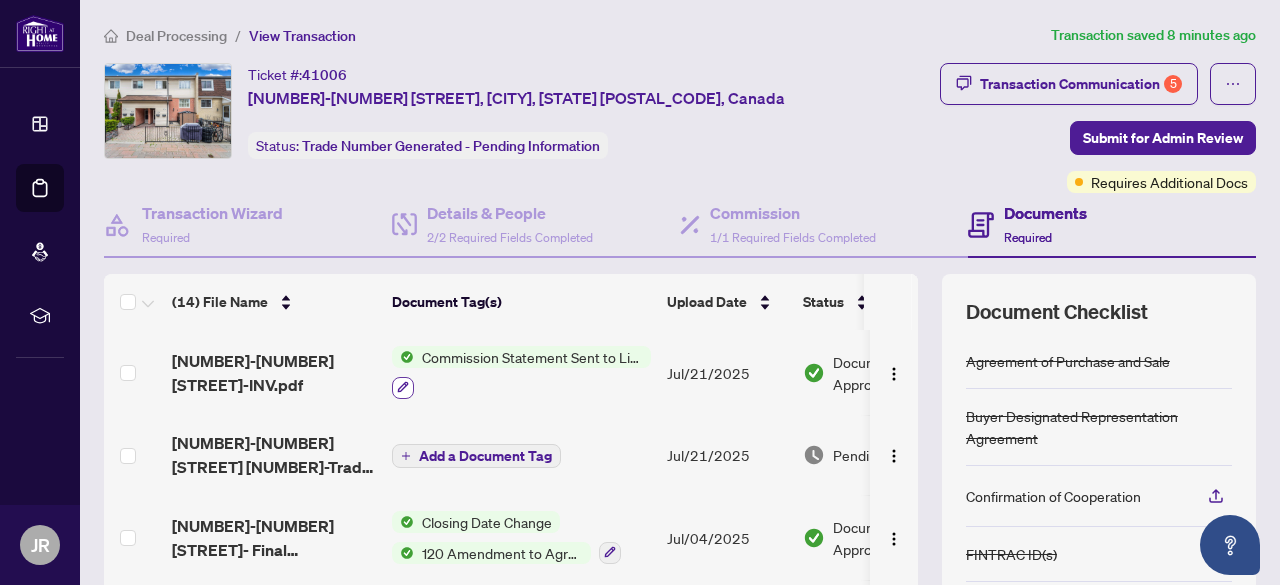 click at bounding box center (403, 388) 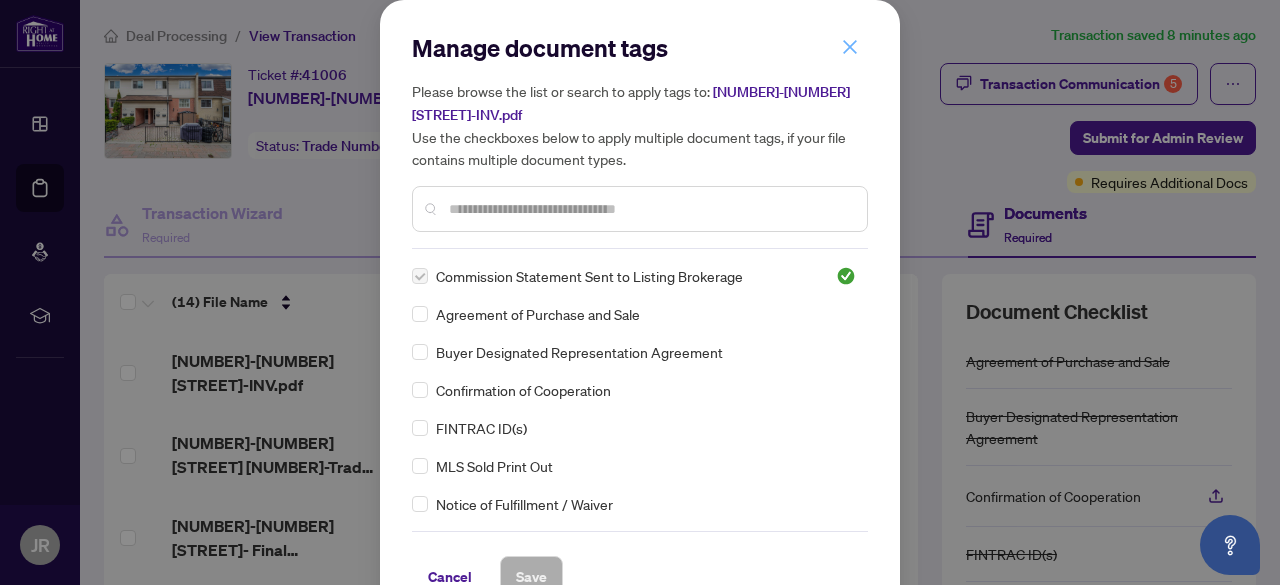 click 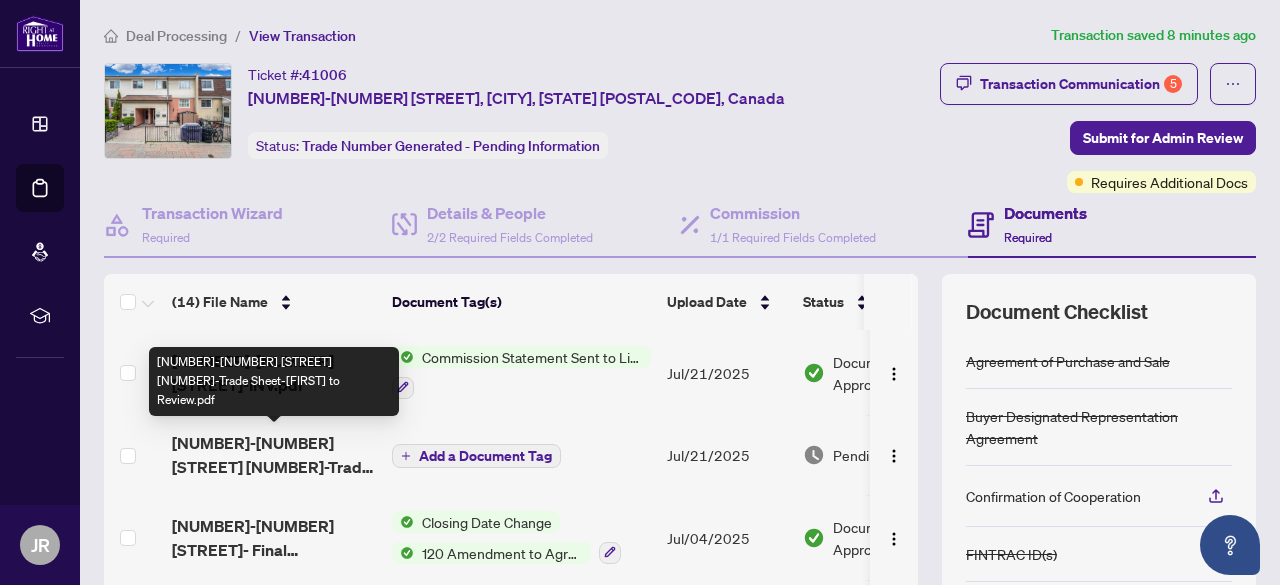 click on "[NUMBER]-[NUMBER] [STREET] [NUMBER]-Trade Sheet-[FIRST] to Review.pdf" at bounding box center [274, 455] 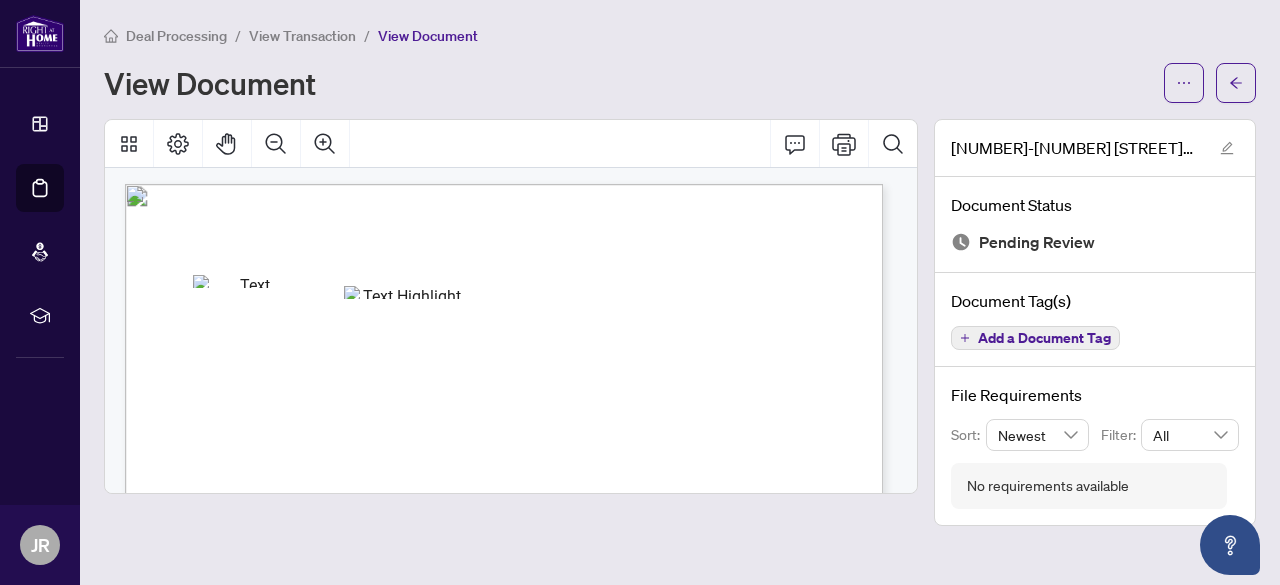 scroll, scrollTop: 0, scrollLeft: 0, axis: both 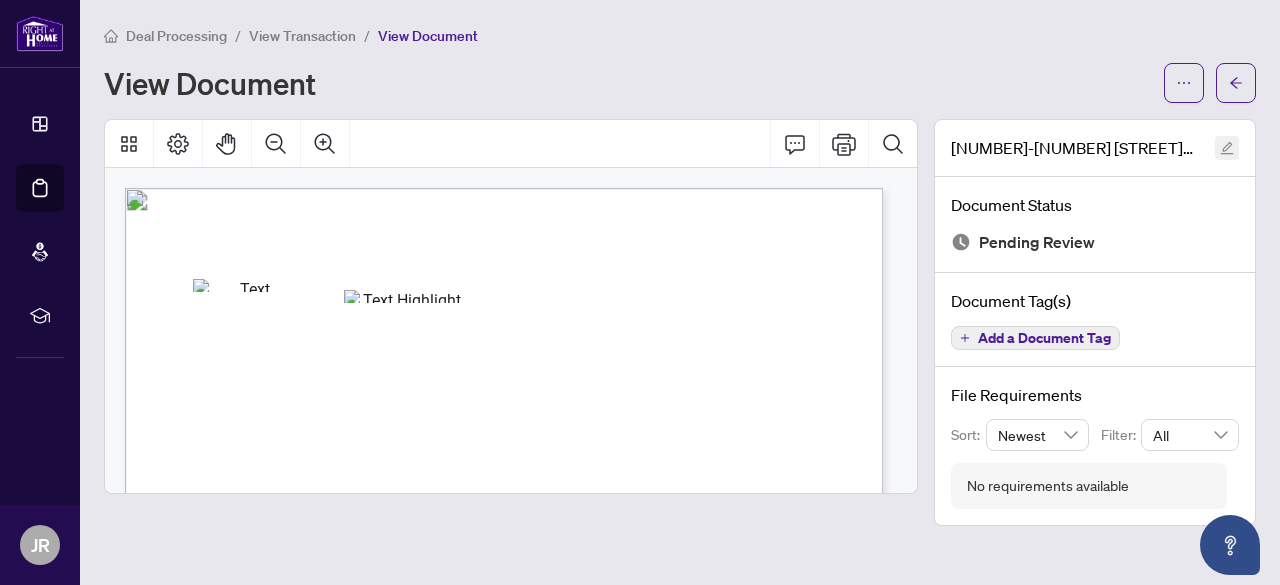 click at bounding box center [1227, 148] 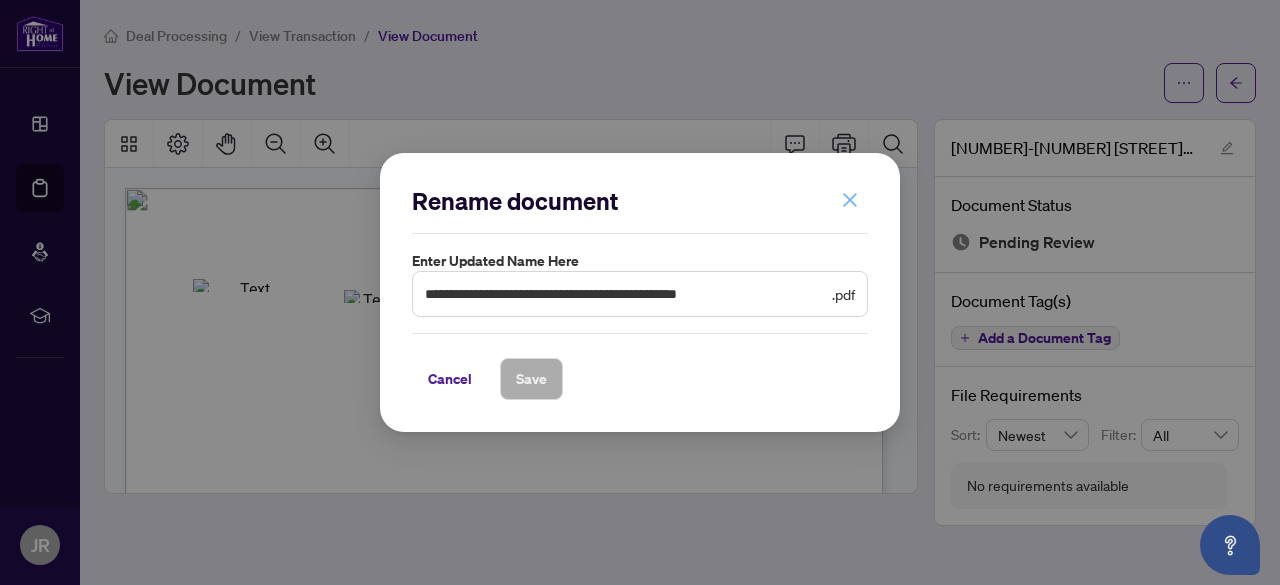 click at bounding box center [850, 200] 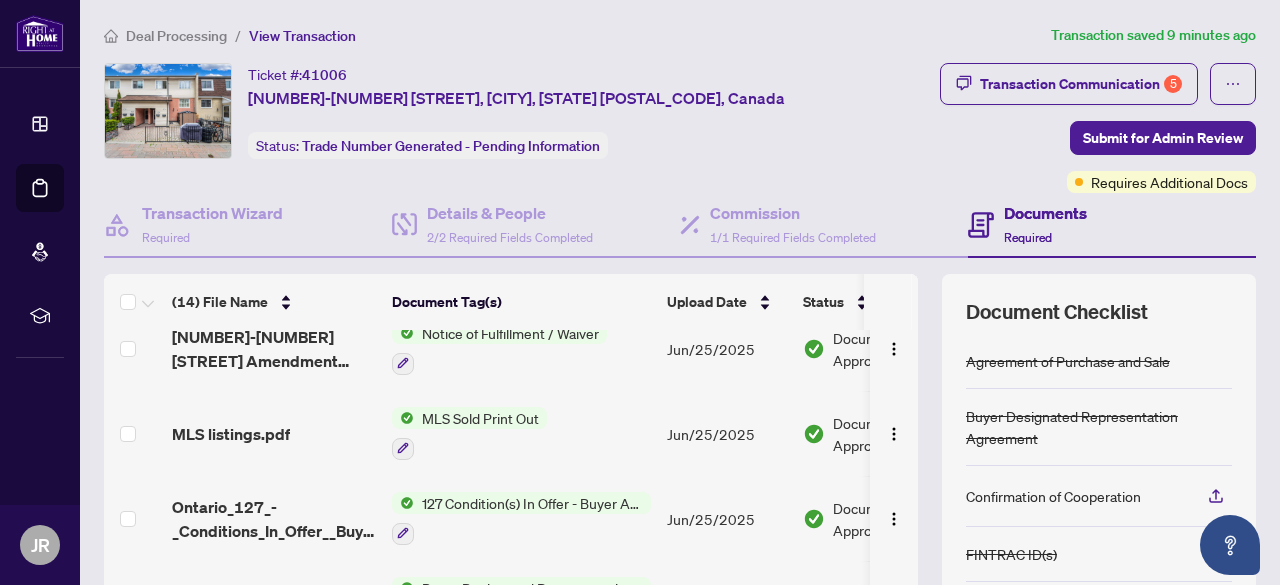scroll, scrollTop: 885, scrollLeft: 0, axis: vertical 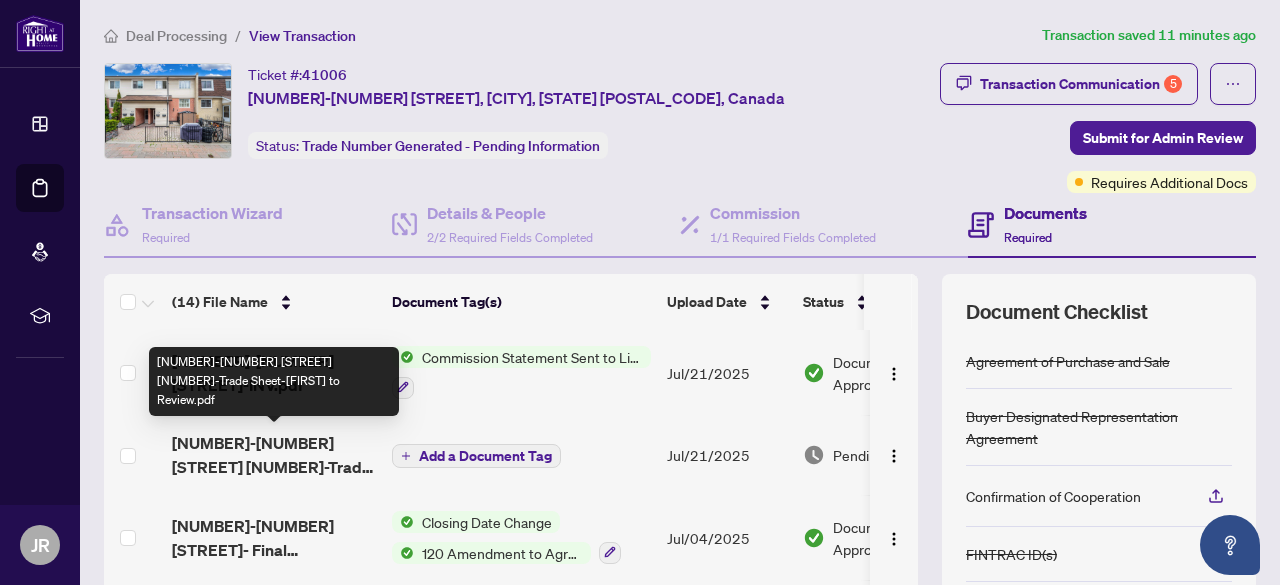 click on "[NUMBER]-[NUMBER] [STREET] [NUMBER]-Trade Sheet-[FIRST] to Review.pdf" at bounding box center [274, 455] 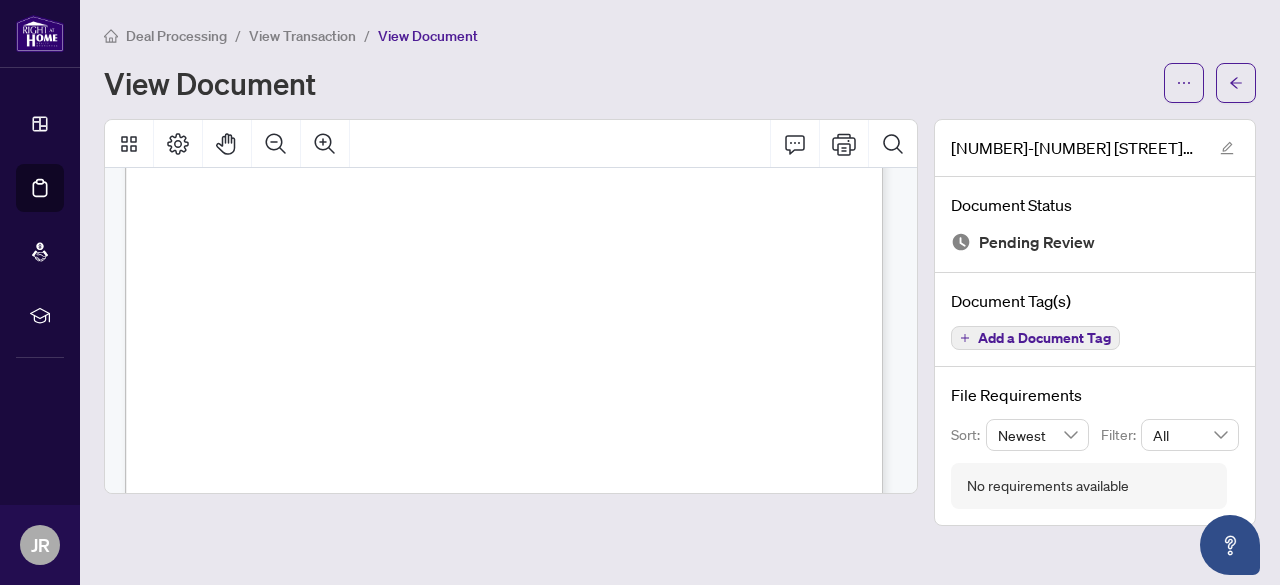 scroll, scrollTop: 710, scrollLeft: 0, axis: vertical 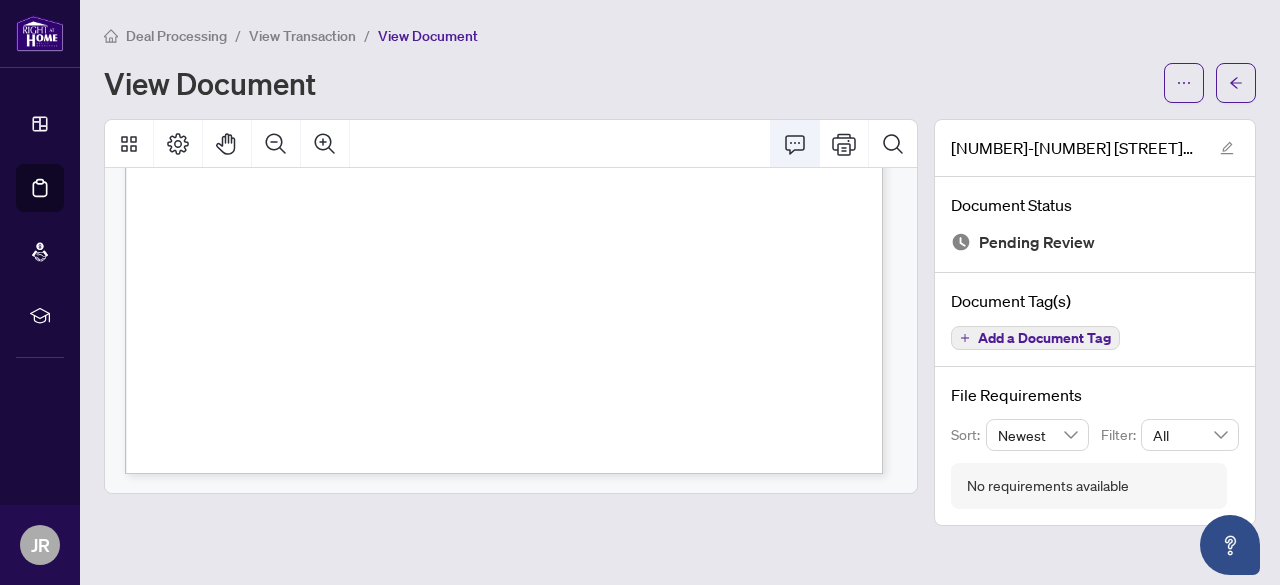 click 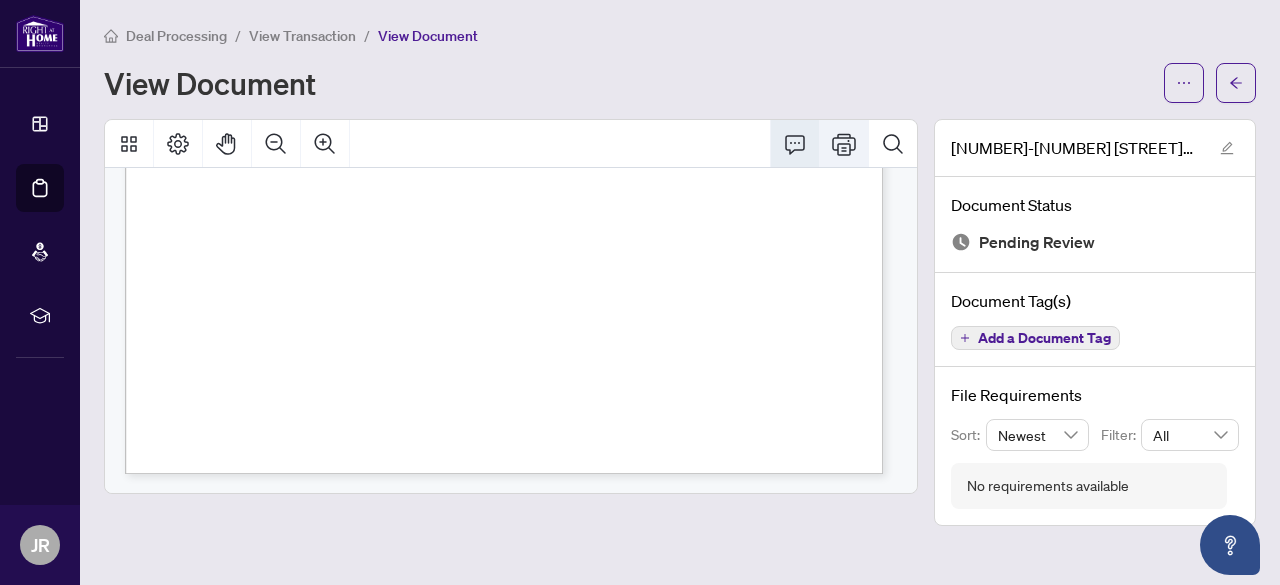 click at bounding box center [844, 144] 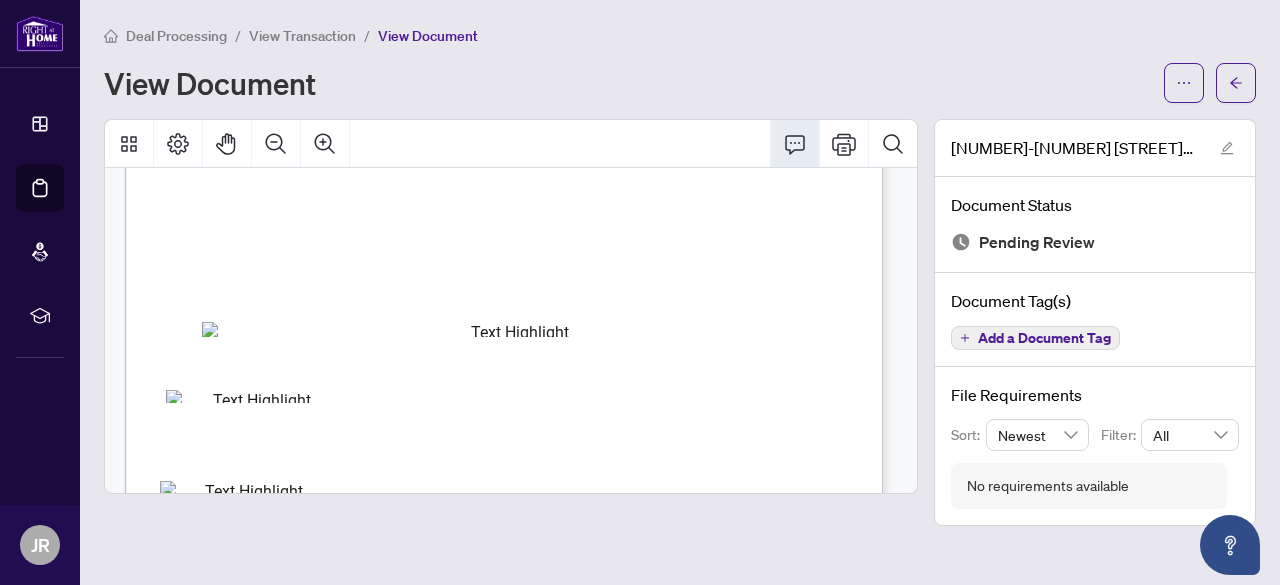 scroll, scrollTop: 0, scrollLeft: 0, axis: both 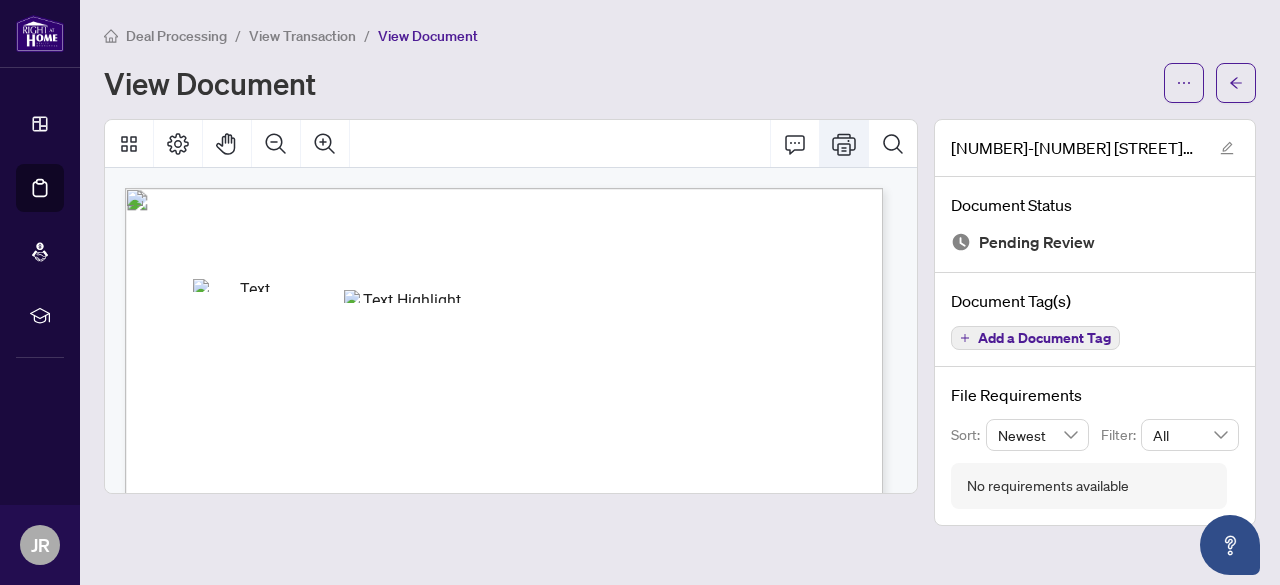 click 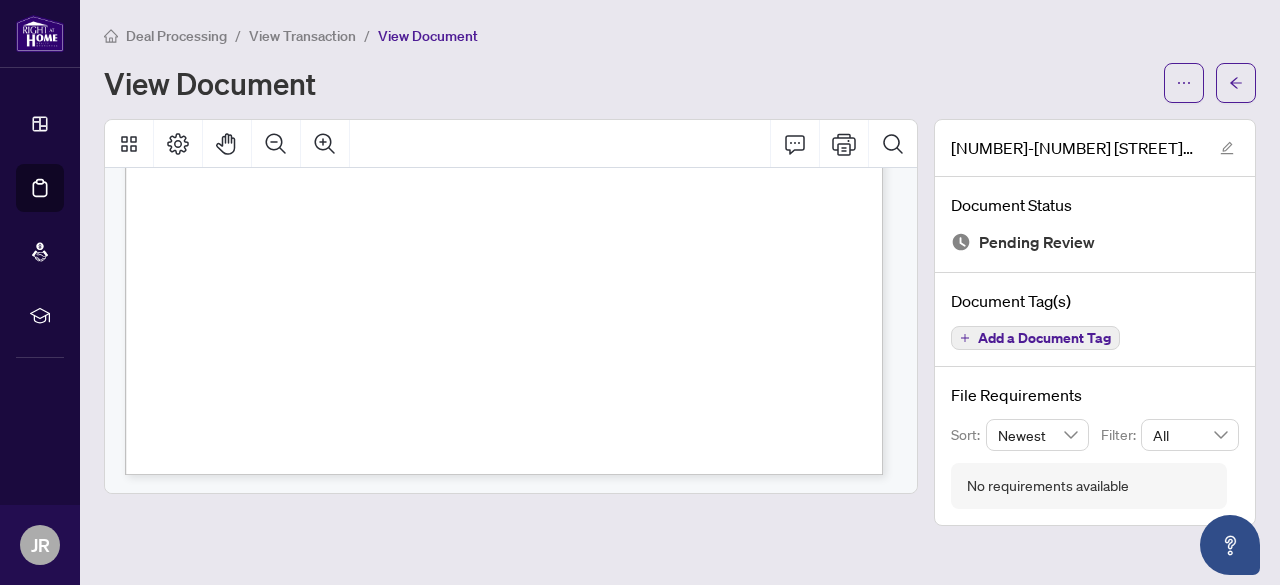 scroll, scrollTop: 710, scrollLeft: 0, axis: vertical 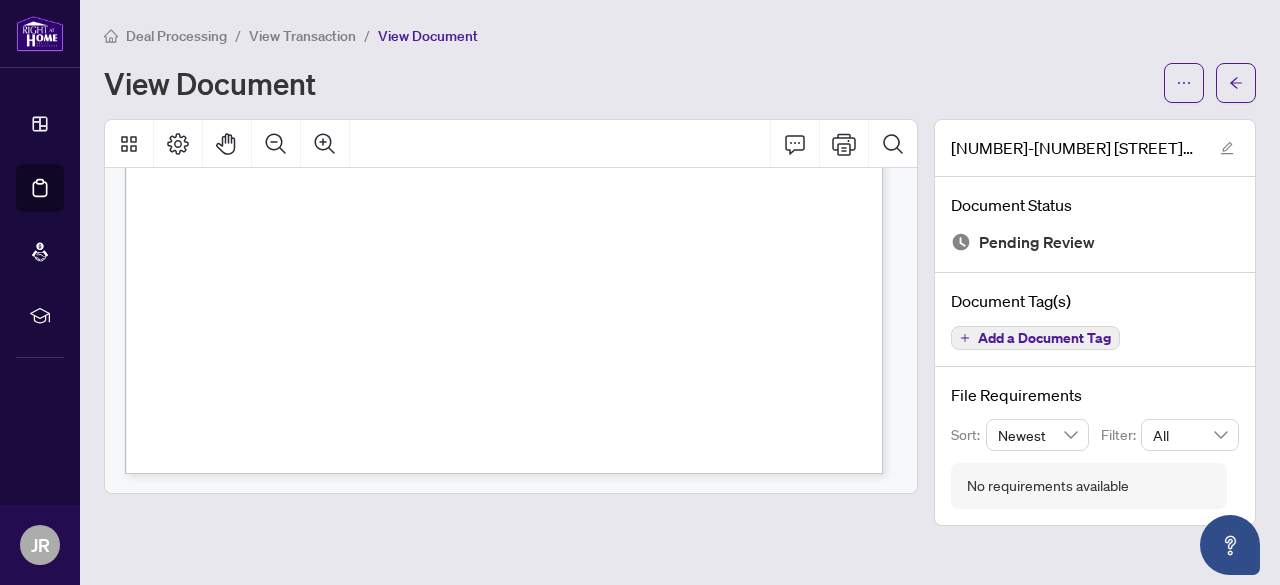 drag, startPoint x: 596, startPoint y: 383, endPoint x: 510, endPoint y: 296, distance: 122.33152 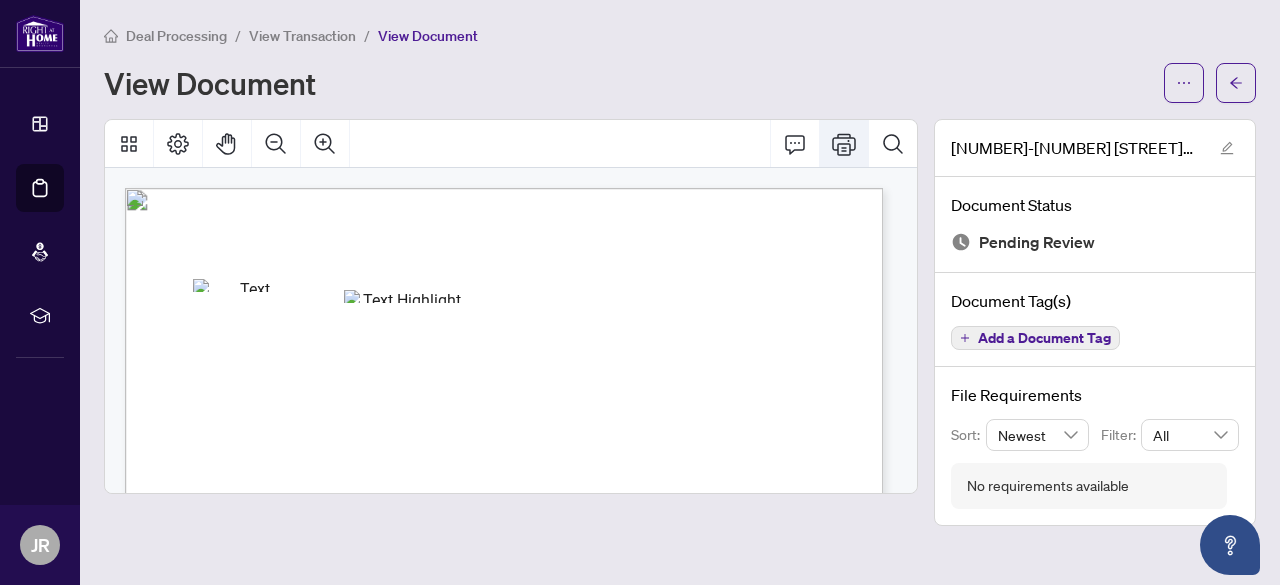 click 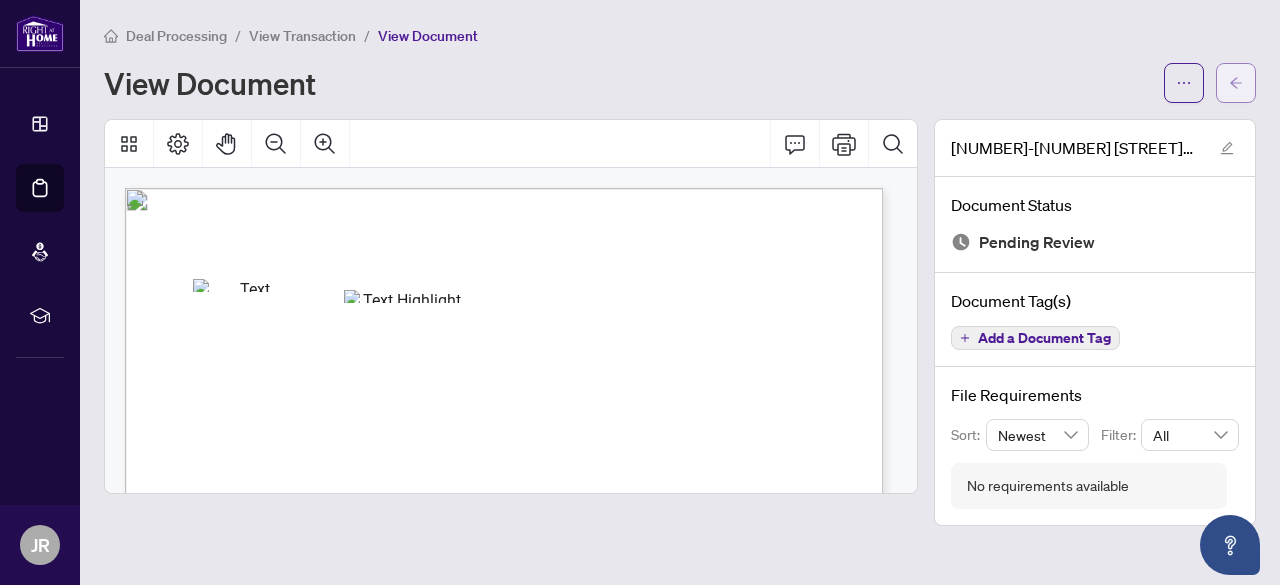 click 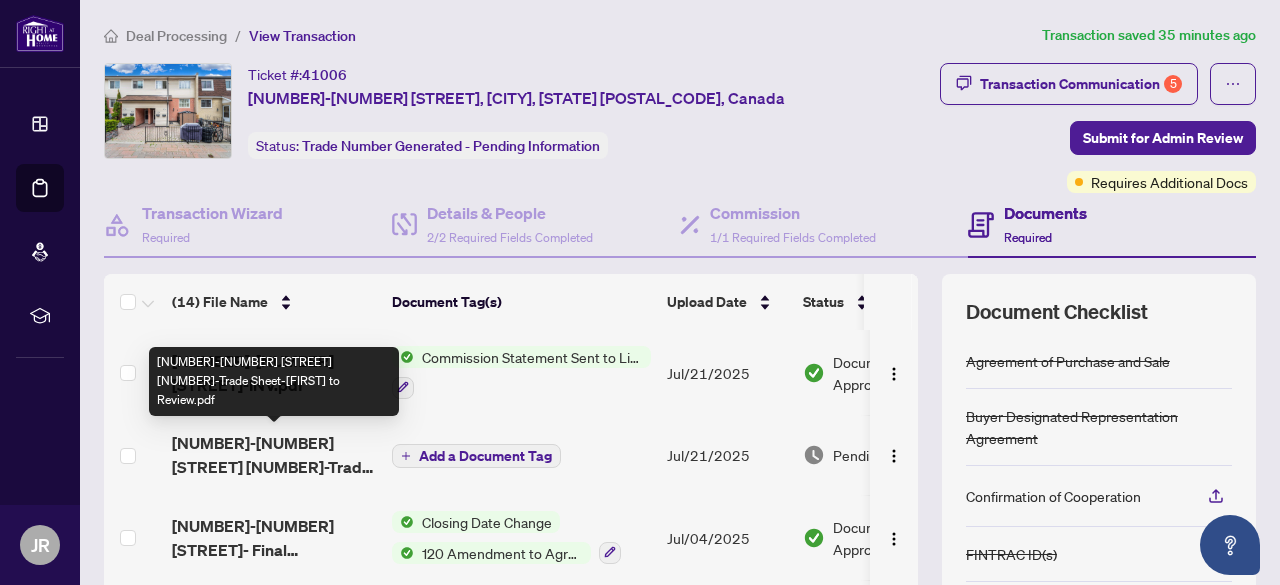 click on "[NUMBER]-[NUMBER] [STREET] [NUMBER]-Trade Sheet-[FIRST] to Review.pdf" at bounding box center (274, 455) 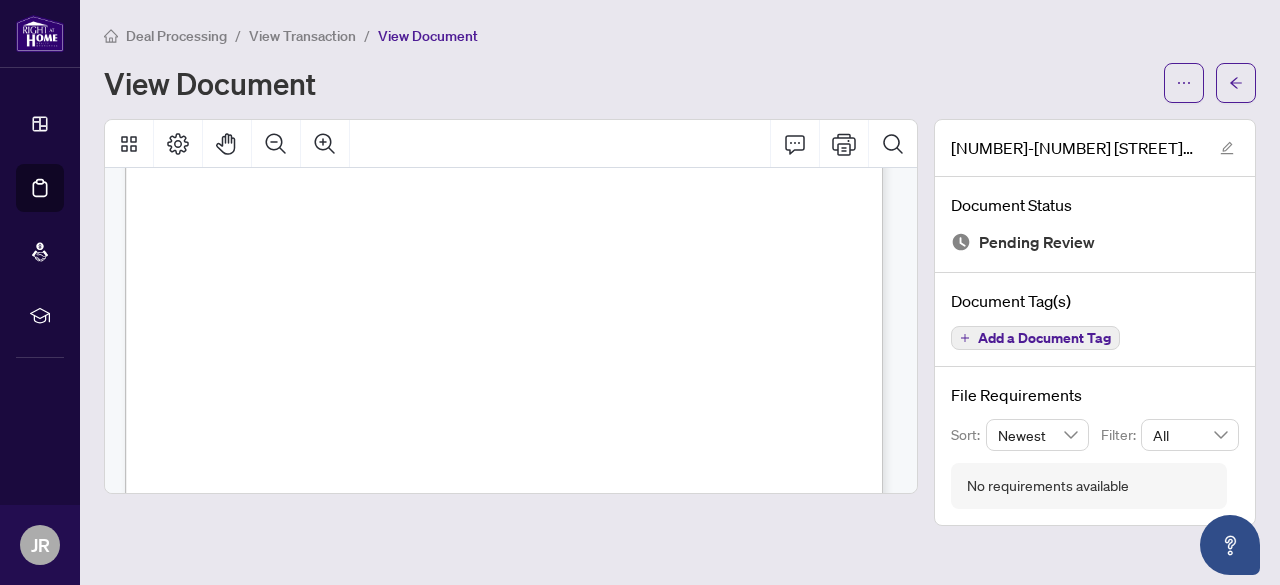 scroll, scrollTop: 710, scrollLeft: 0, axis: vertical 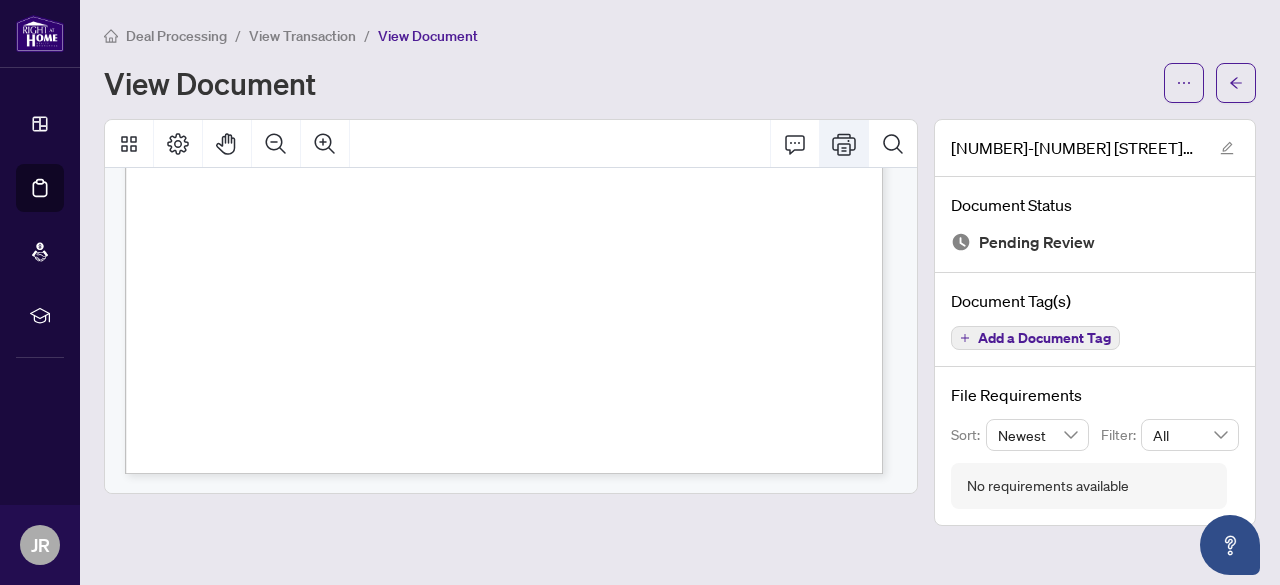 click 